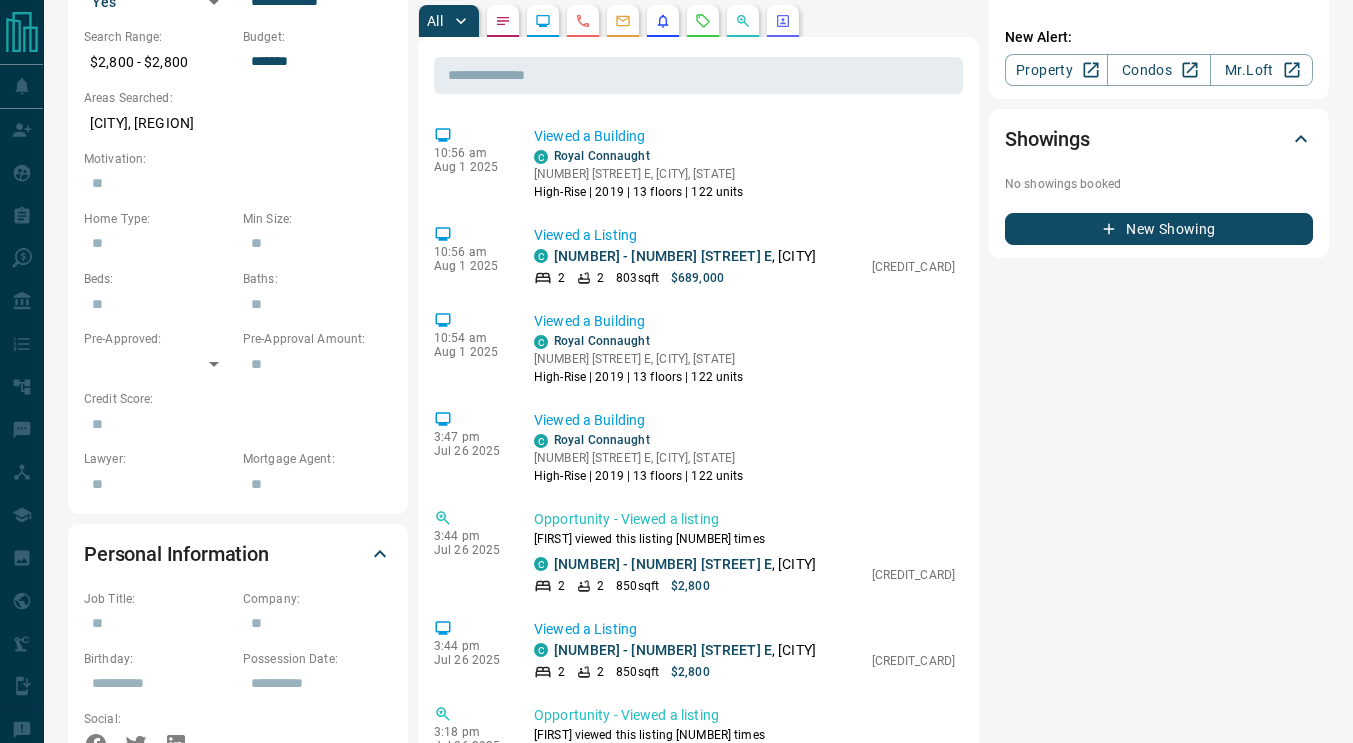 scroll, scrollTop: 0, scrollLeft: 0, axis: both 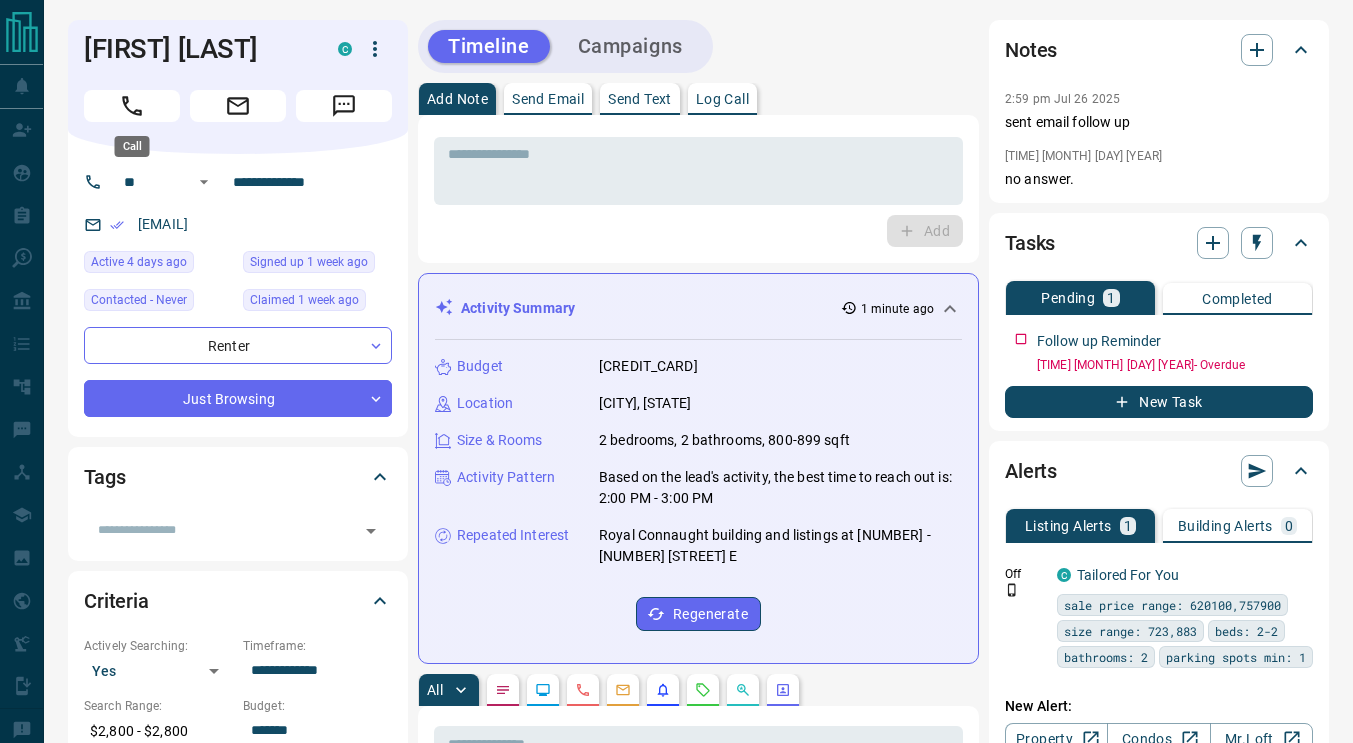 click 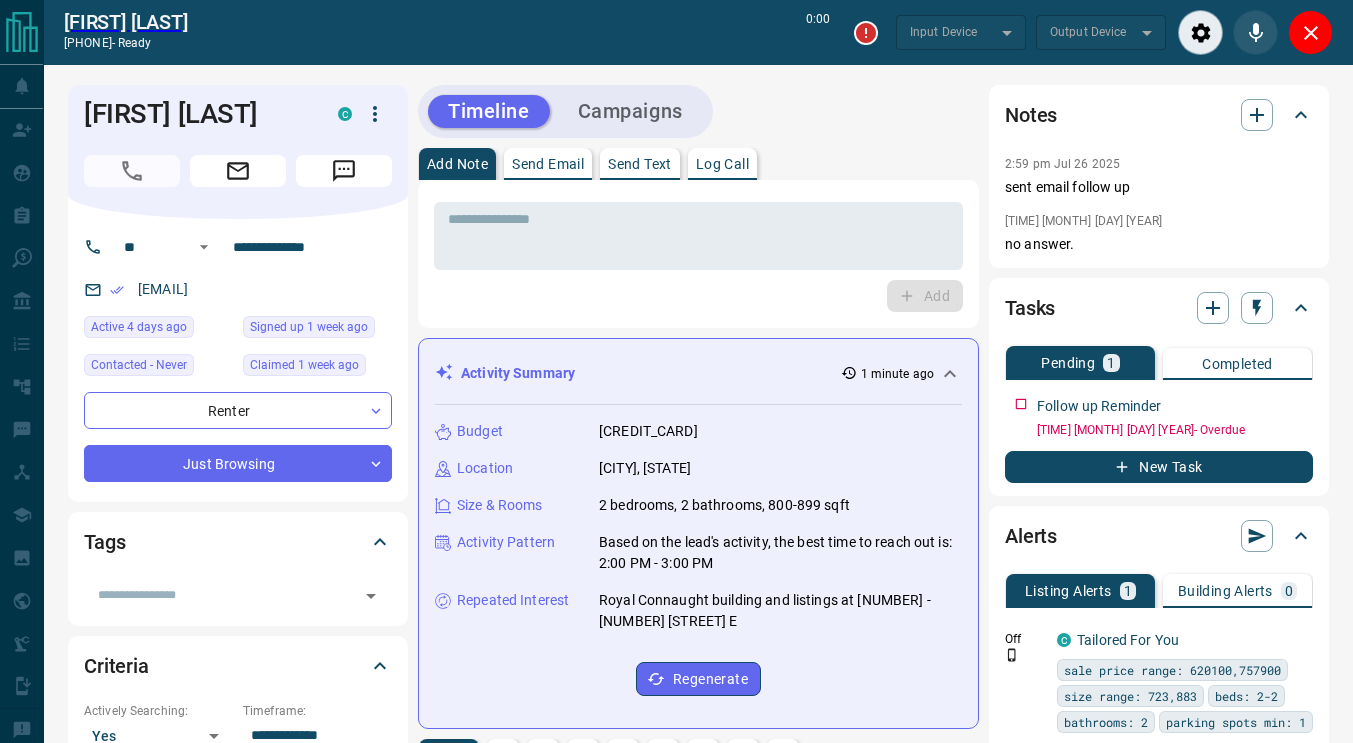type on "*******" 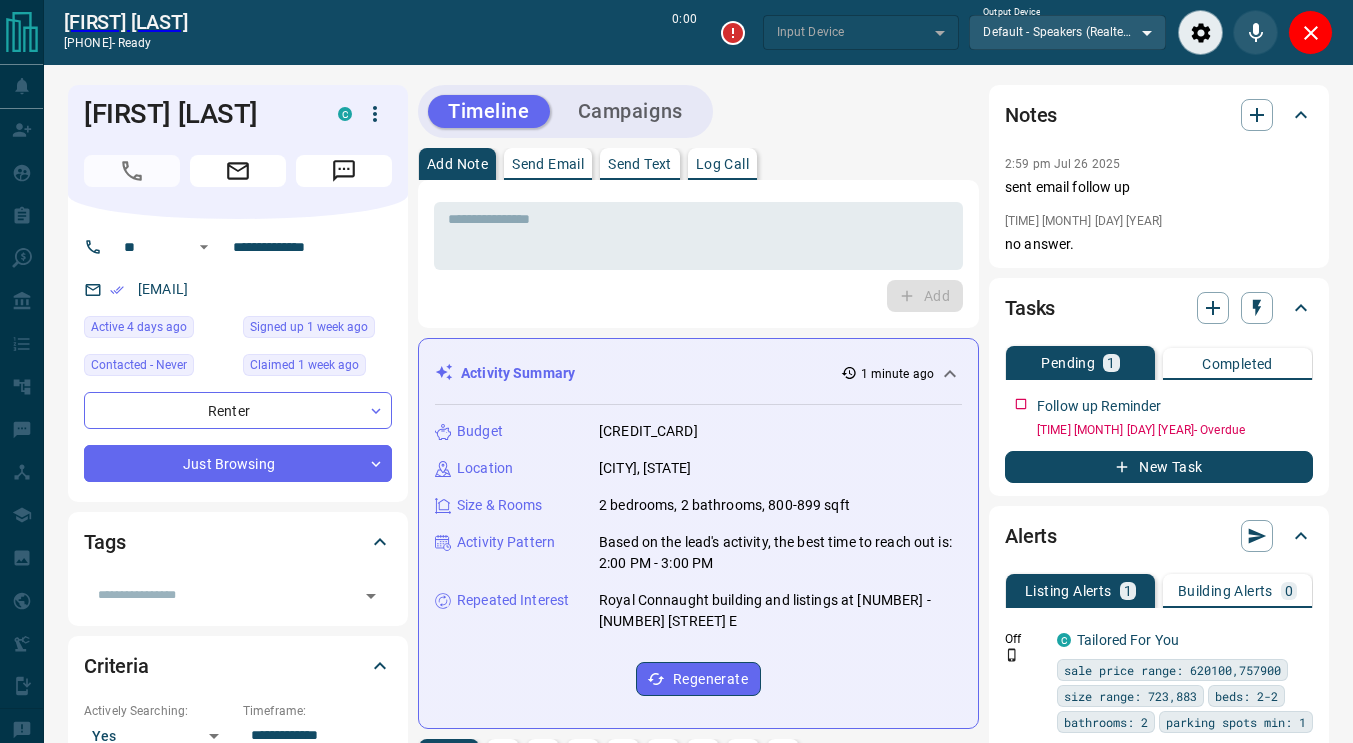 type on "*******" 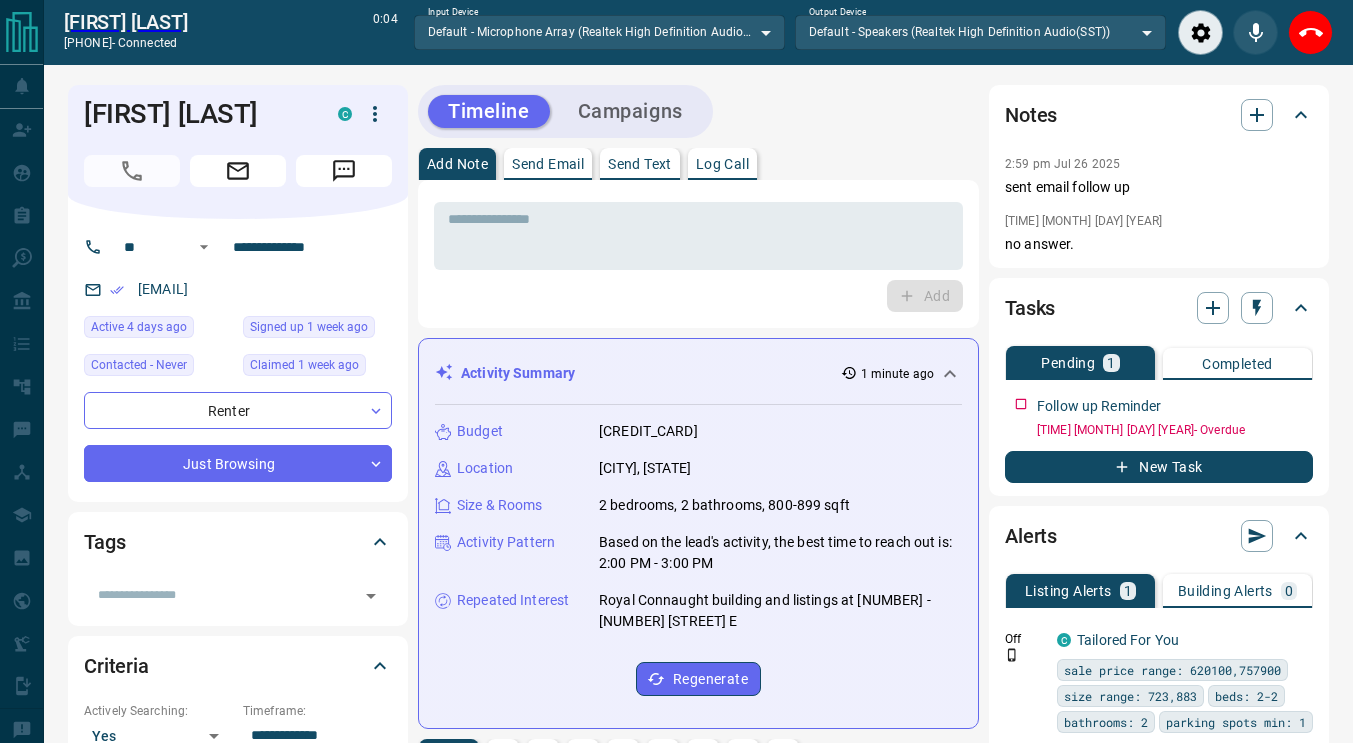 click at bounding box center (1310, 32) 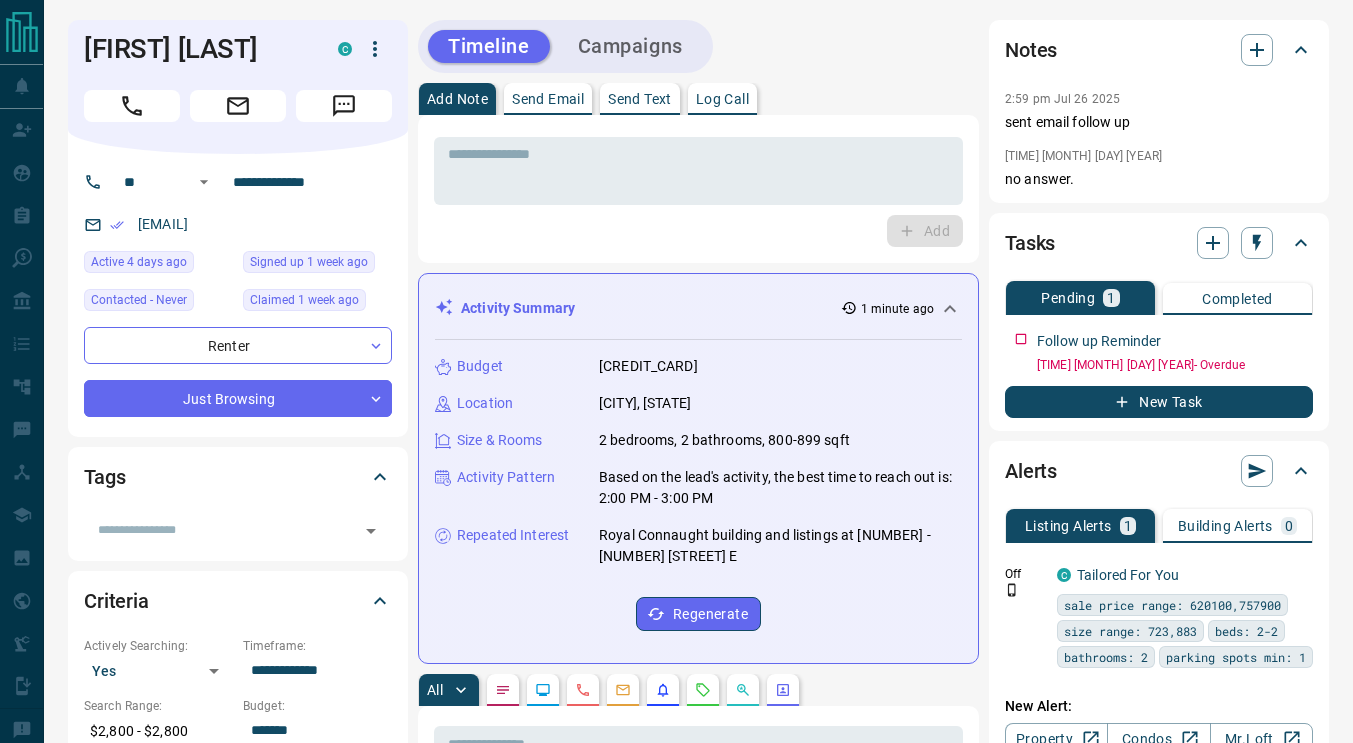 click on "Add" at bounding box center [698, 231] 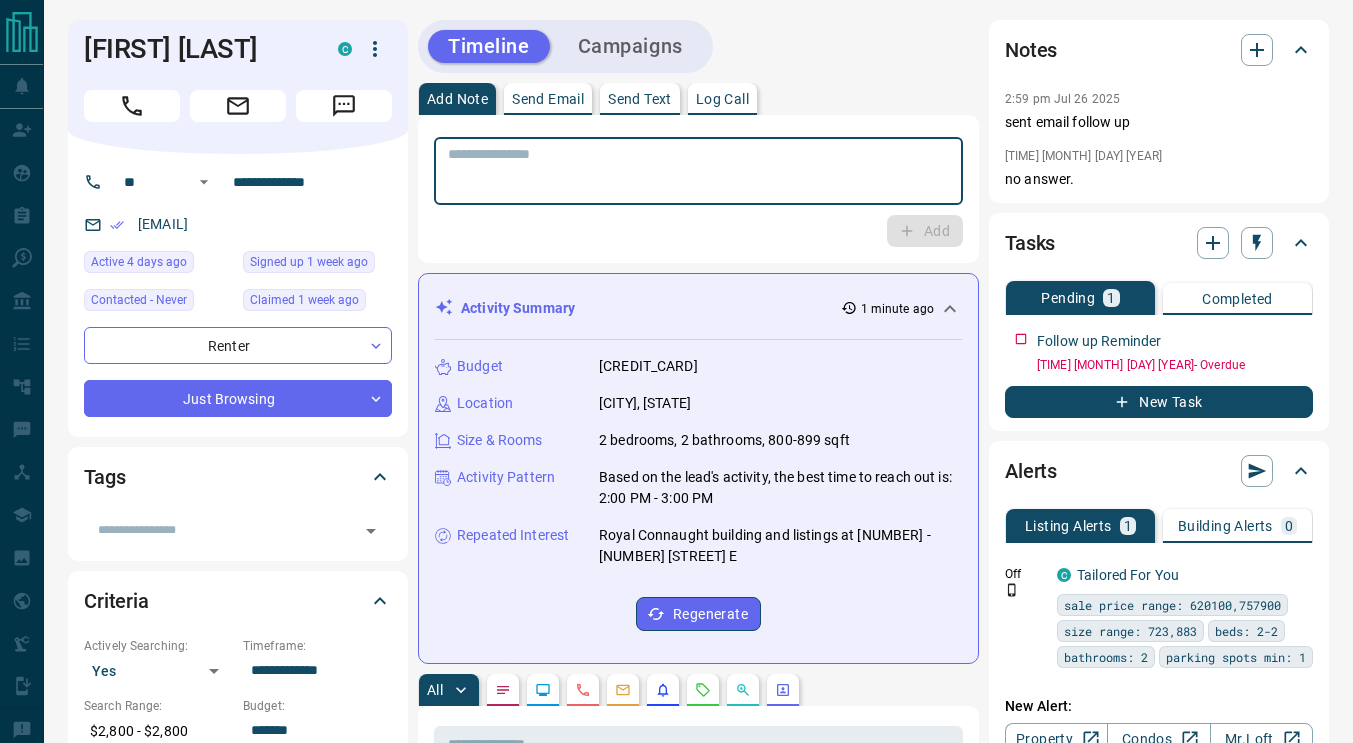 click at bounding box center (698, 171) 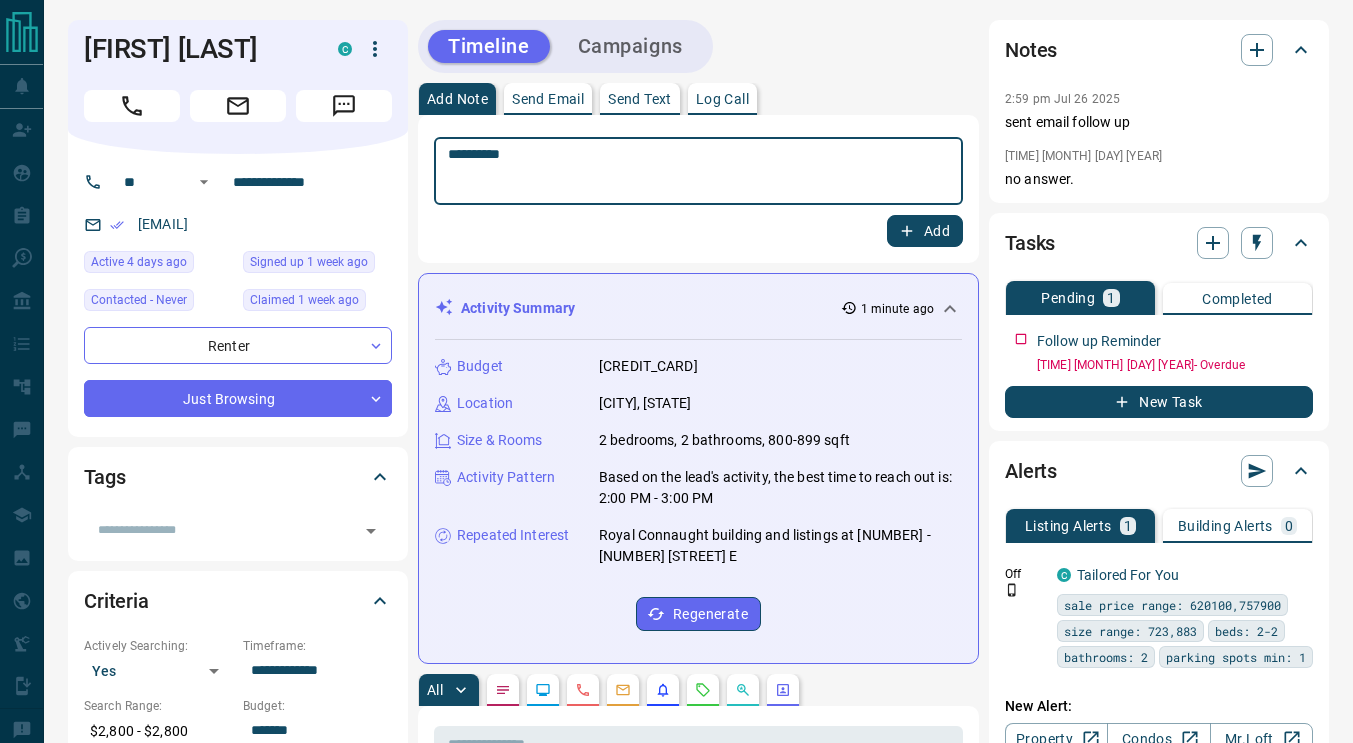 type on "**********" 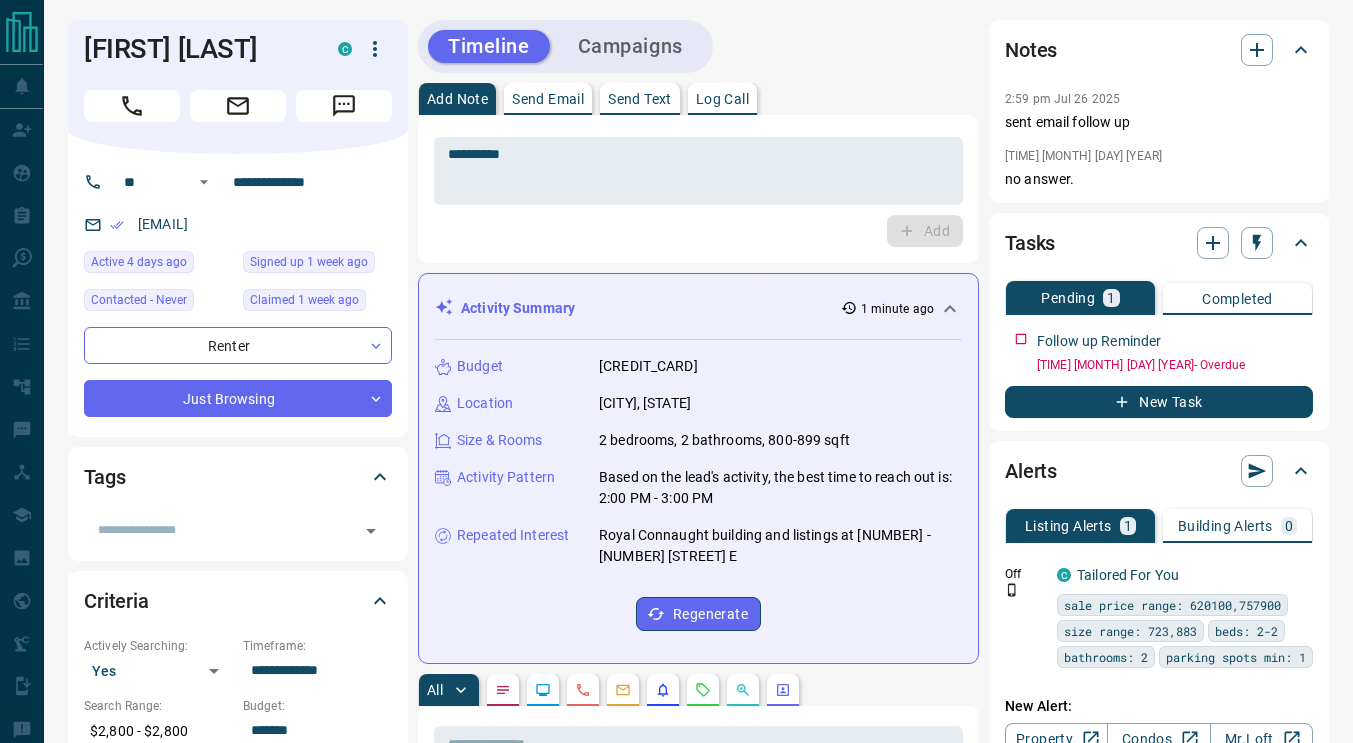 click on "Location [CITY], [STATE] Size & Rooms 2 bedrooms, 2 bathrooms, 800-899 sqft Activity Pattern Based on the lead's activity, the best time to reach out is: 2:00 PM - 3:00 PM Repeated Interest Royal Connaught building and listings at [NUMBER] - [NUMBER] [STREET] E Regenerate All ​[TIME] [MONTH] [DAY] [YEAR] Phone Call - Outgoing [FIRST] [LAST] called Adam Calvert Called From: [PHONE] Number Called: [PHONE] [TIME] [MONTH] [DAY] [YEAR] Viewed a Building C Royal Connaught 112 King St E, [CITY], [STATE] High-Rise | 2019 | 13 floors | 122 units [TIME] [MONTH] [DAY] [YEAR] Viewed a Listing C 506 - 112 King Street E , [CITY] 2 2 803 sqft $689,000 [CREDIT_CARD] [TIME] [MONTH] [DAY] [YEAR] Viewed a Building C Royal Connaught 112 King St E, [CITY], [STATE] High-Rise | 2019 | 13 floors | 122 units [TIME] [MONTH] [DAY] [YEAR] C 2 2 850 C" at bounding box center (698, 1214) 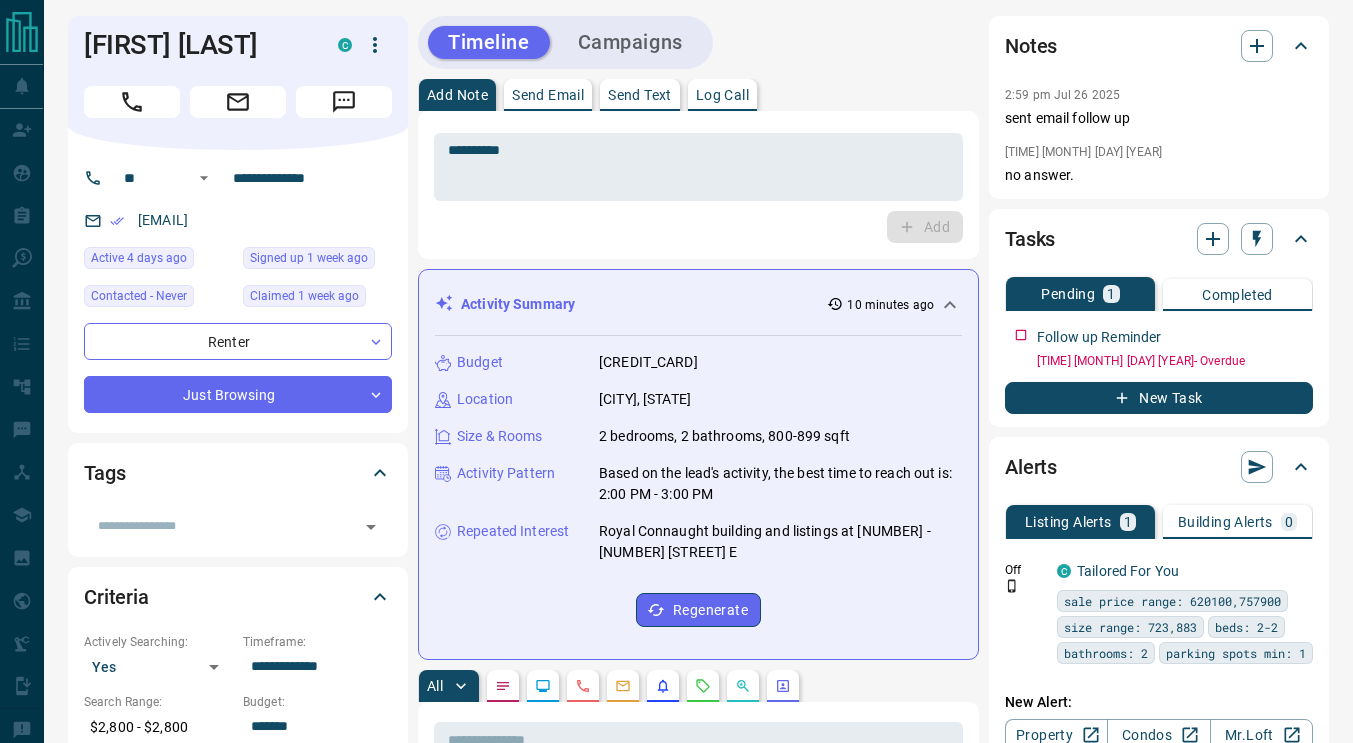 scroll, scrollTop: 0, scrollLeft: 0, axis: both 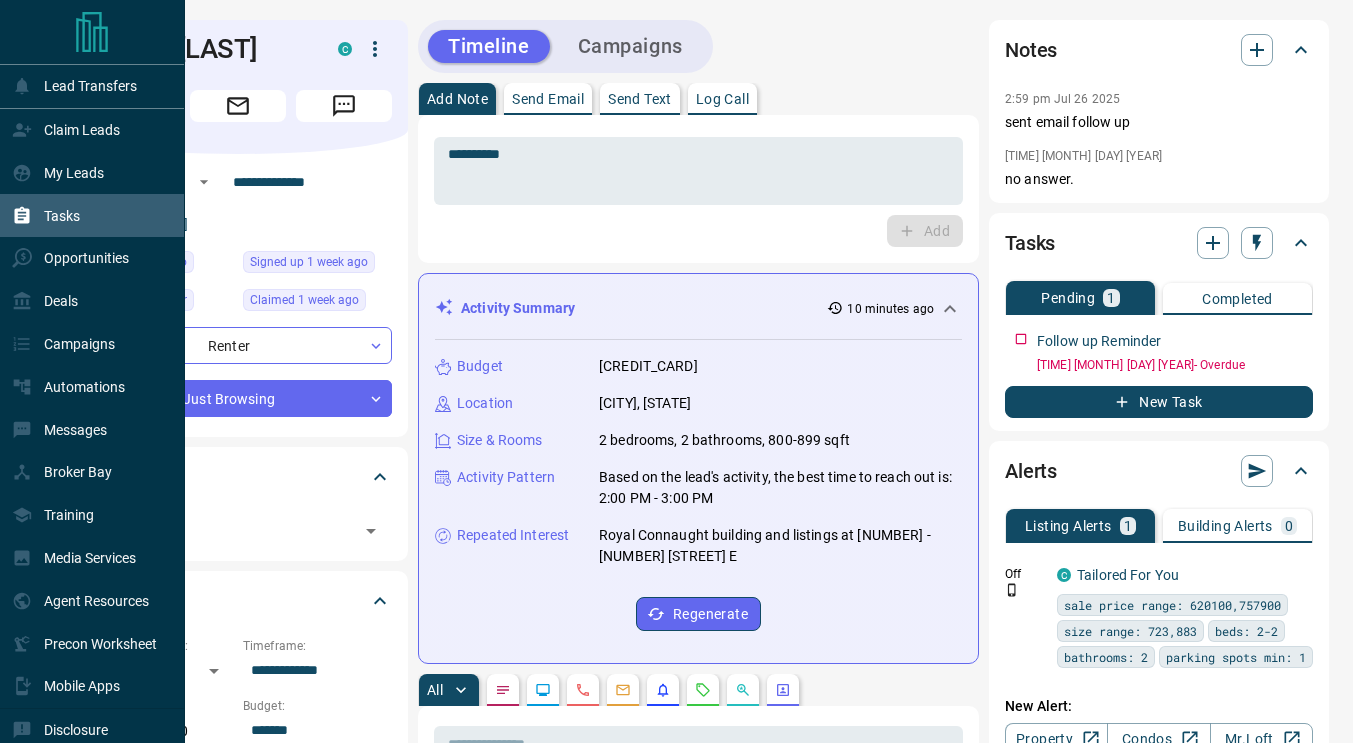 click on "Tasks" at bounding box center [62, 216] 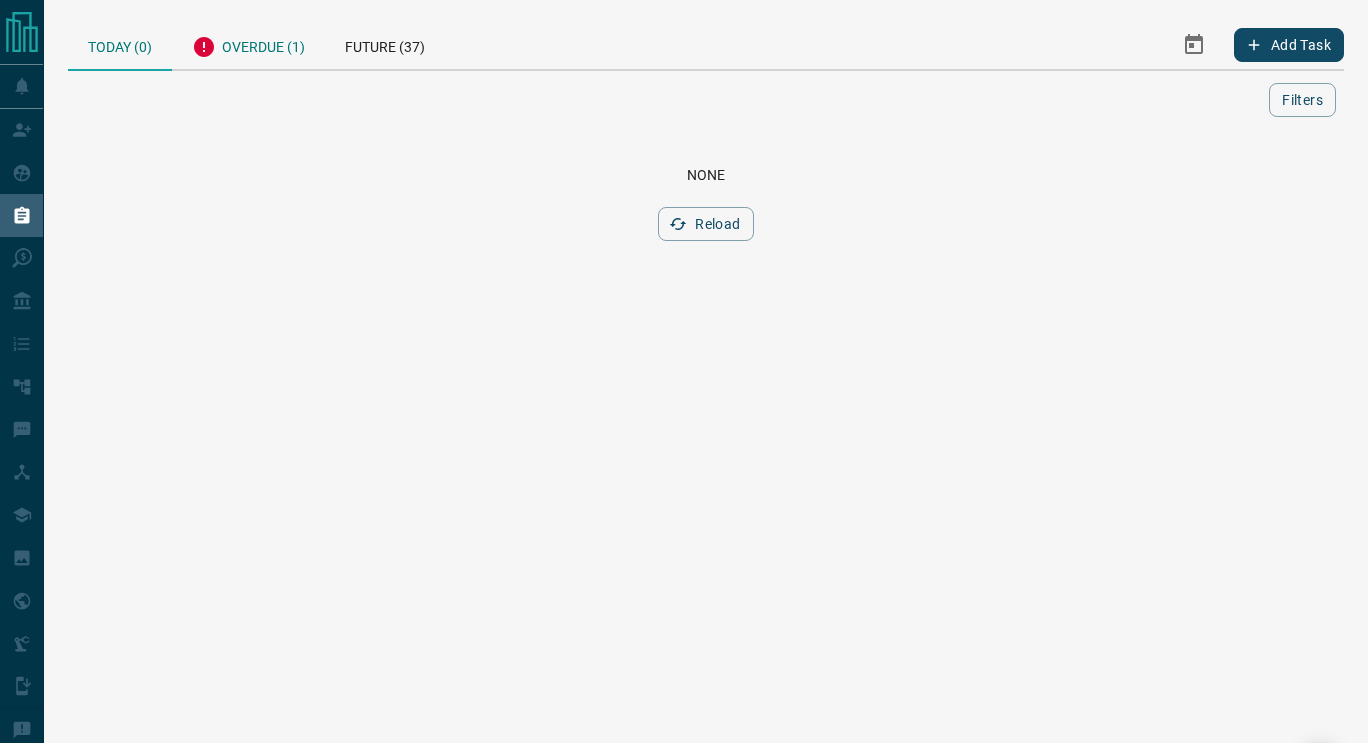 click on "Overdue (1)" at bounding box center [248, 44] 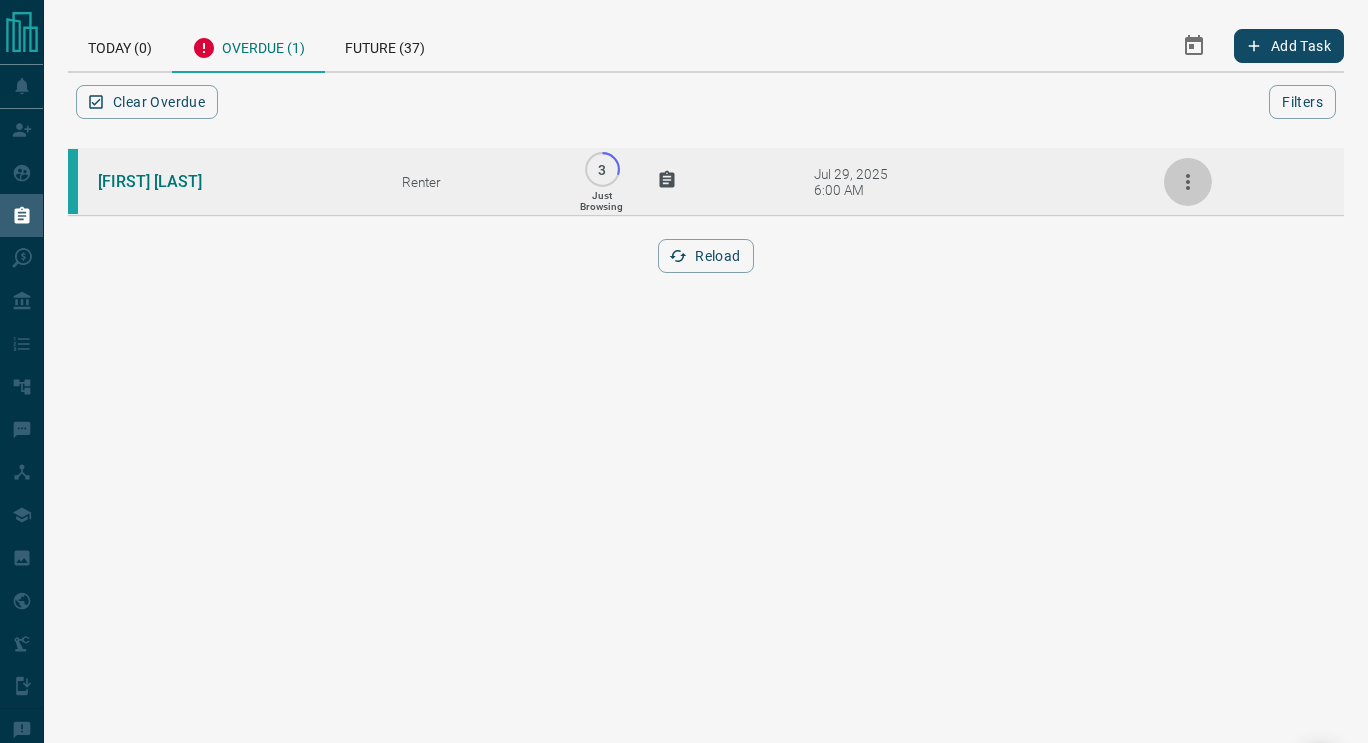 click 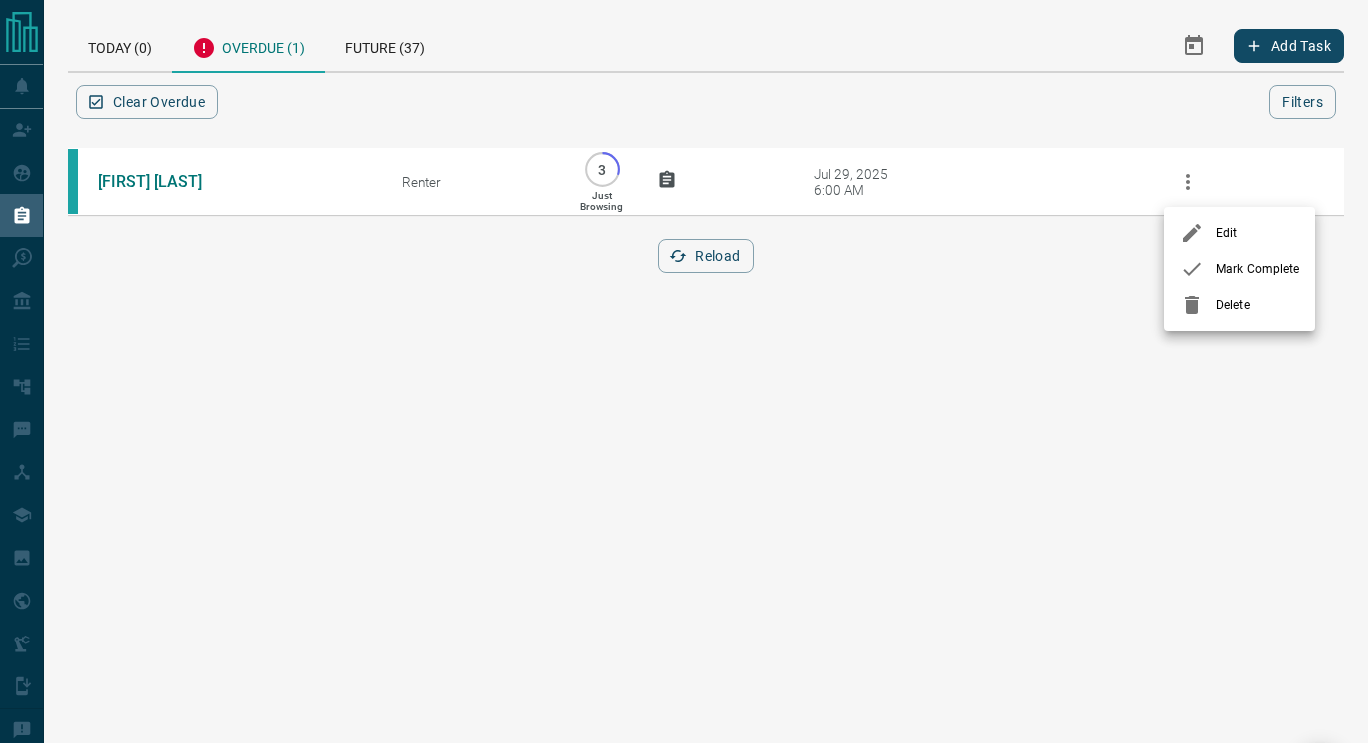 click at bounding box center (1198, 269) 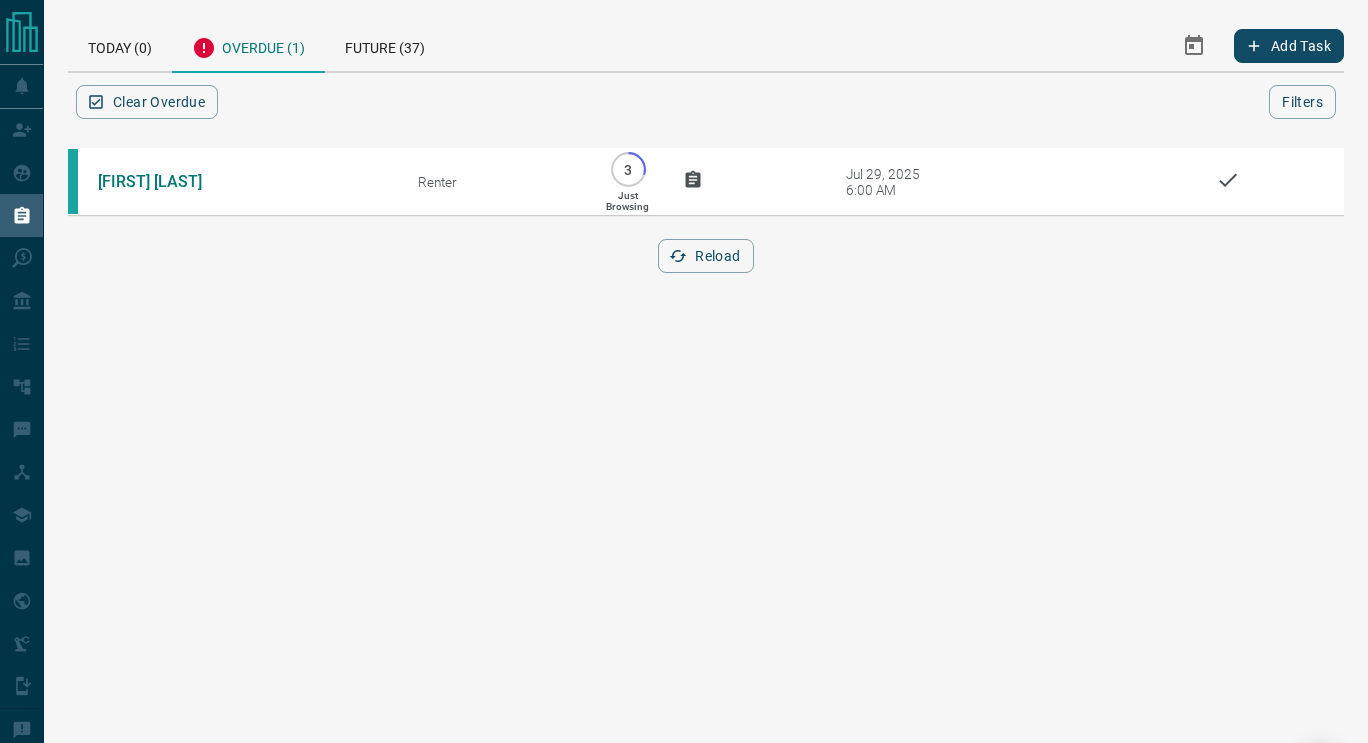 click on "Lead Transfers Claim Leads My Leads Tasks Opportunities Deals Campaigns Automations Messages Broker Bay Training Media Services Agent Resources Precon Worksheet Mobile Apps Disclosure Logout Today (0) Overdue (1) Future (37) Add Task Clear Overdue Filters Scroll to Top [FIRST] [LAST] Renter 3 Just Browsing [MONTH] [DAY], [YEAR] [TIME] Reload" at bounding box center [684, 371] 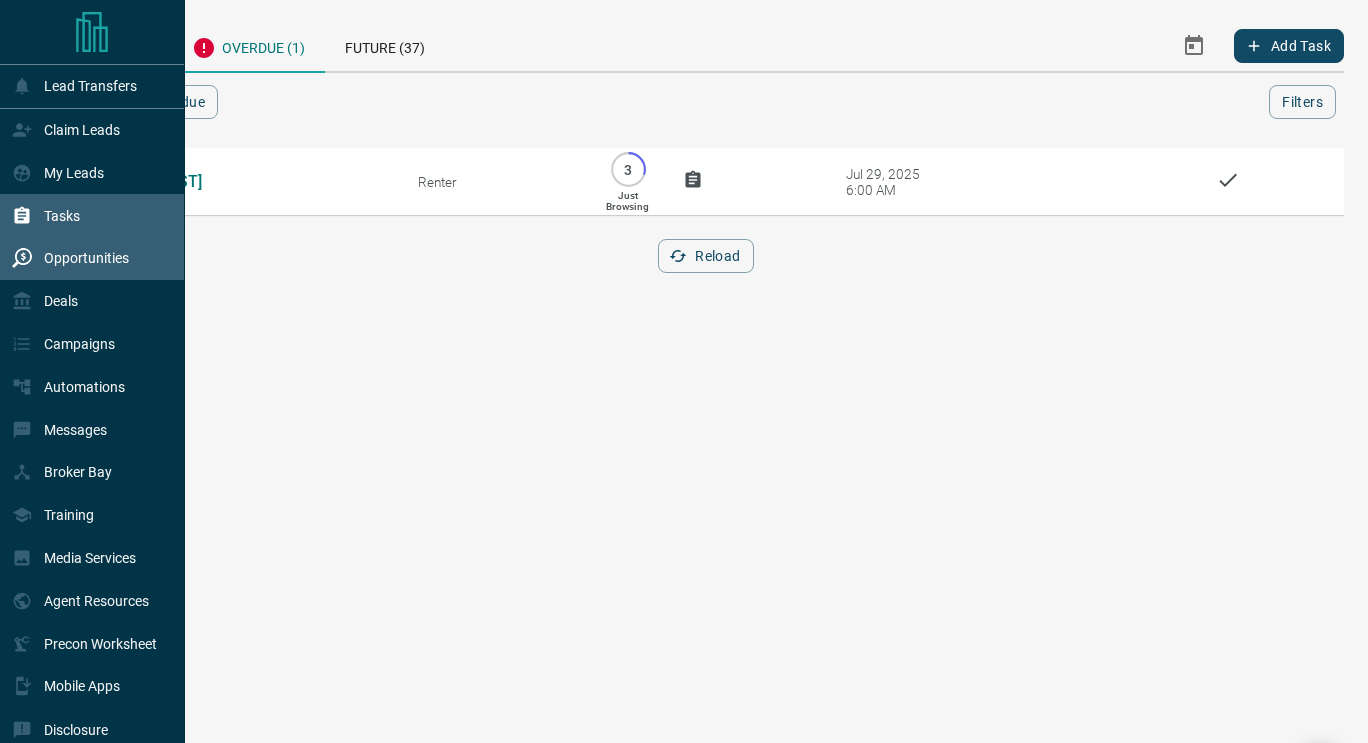 click on "Opportunities" at bounding box center [86, 258] 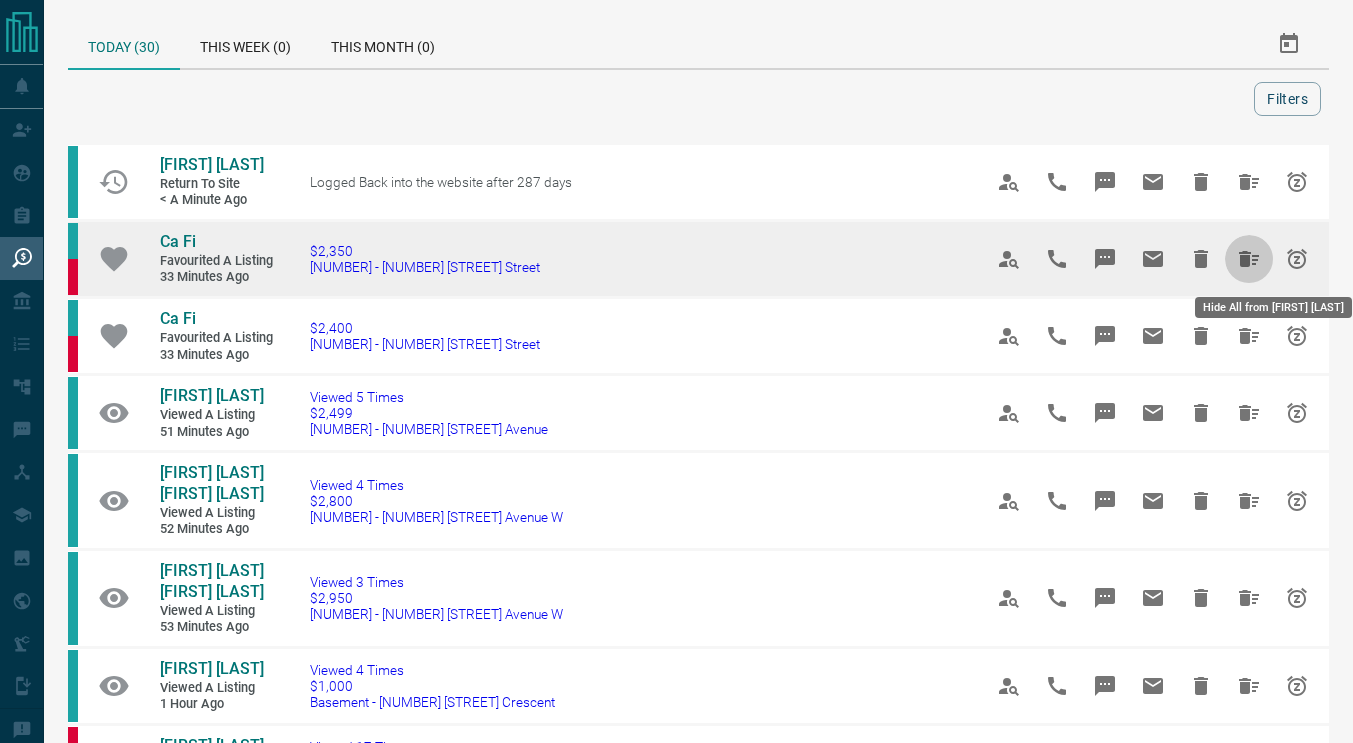 click 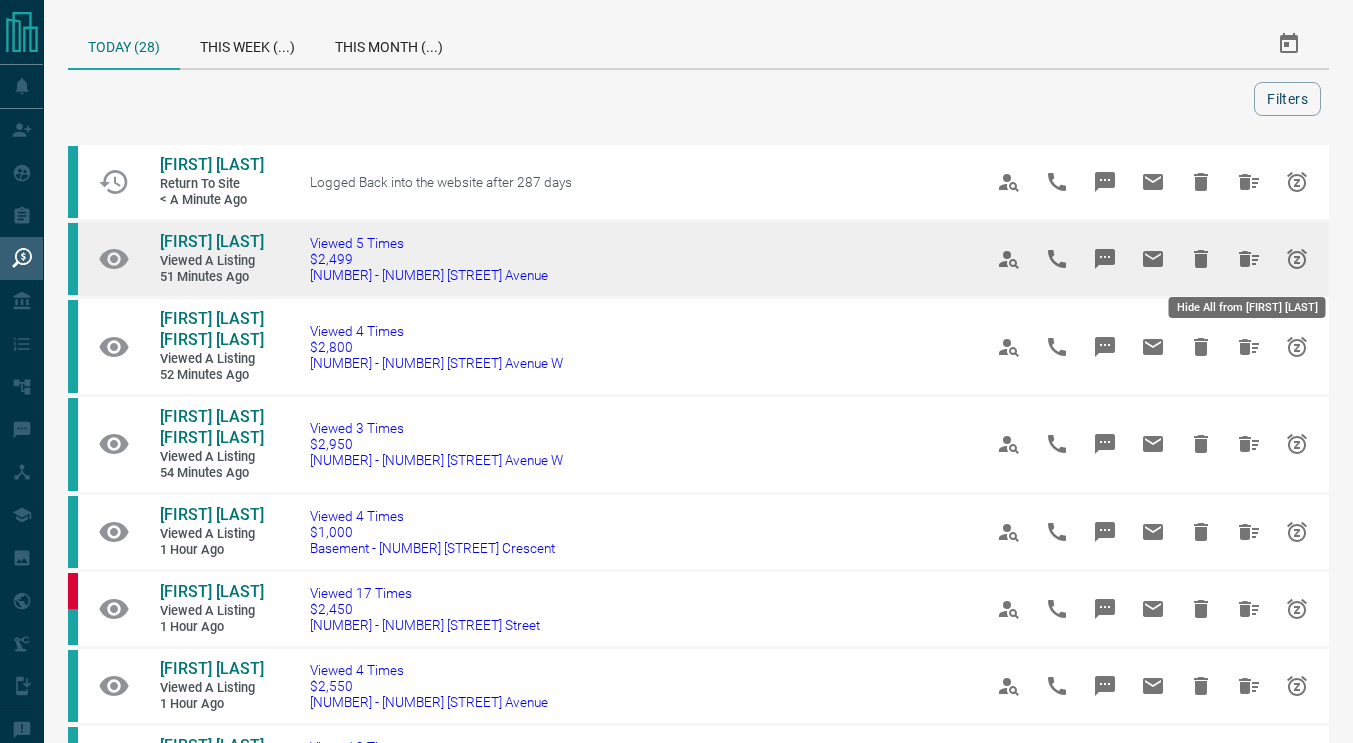 click at bounding box center [1249, 259] 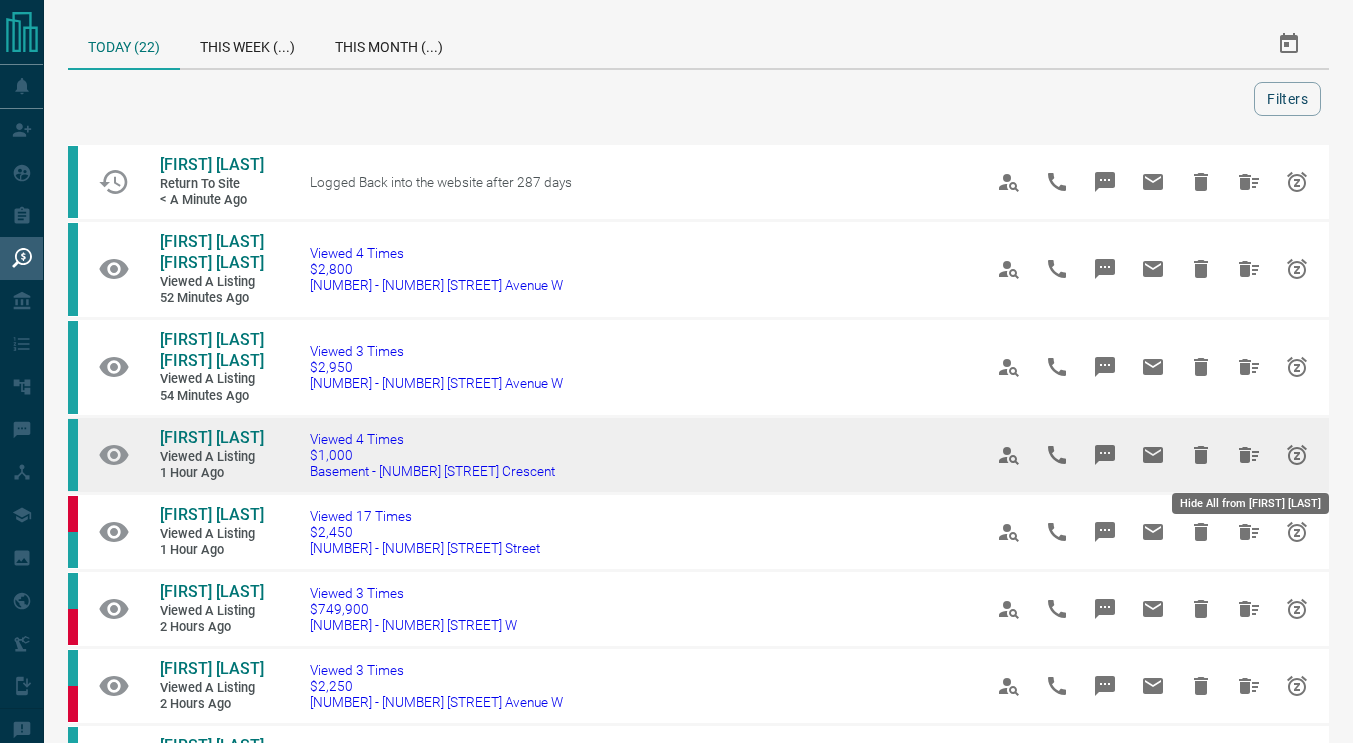 click 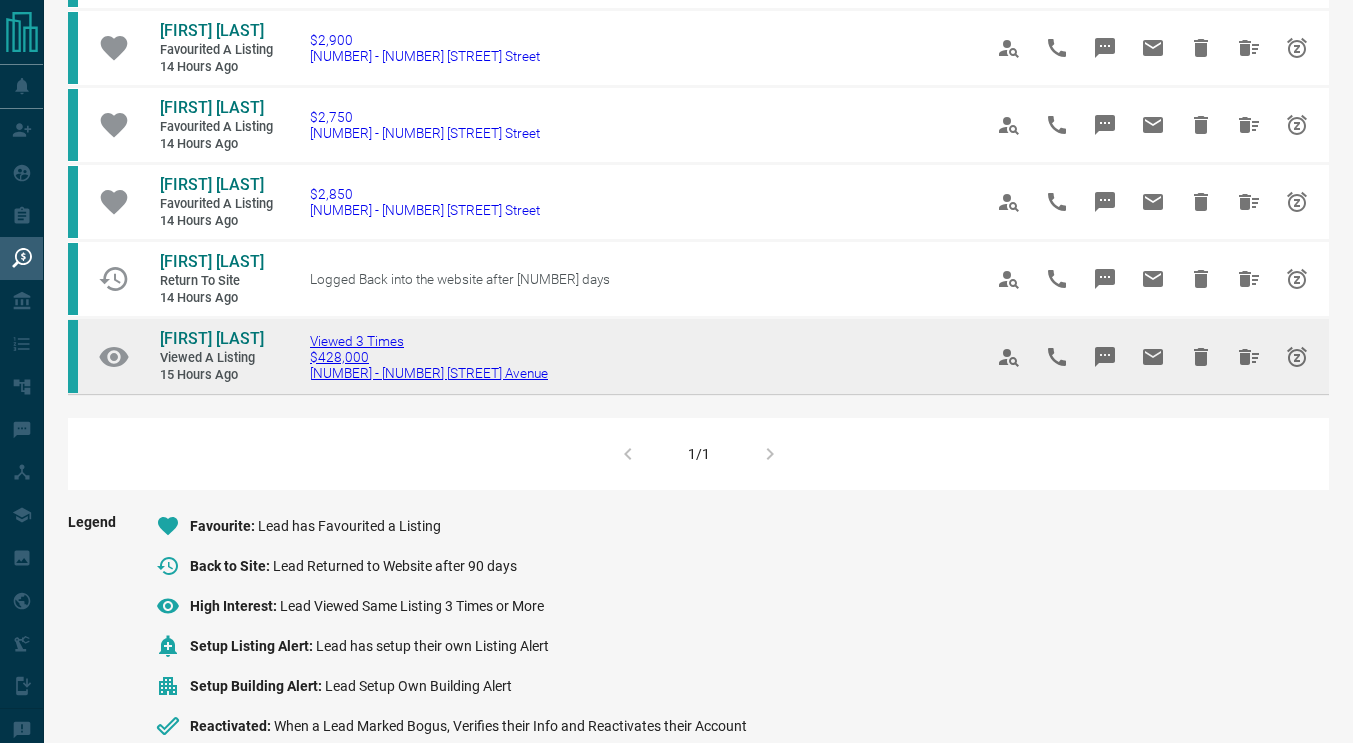 scroll, scrollTop: 1329, scrollLeft: 0, axis: vertical 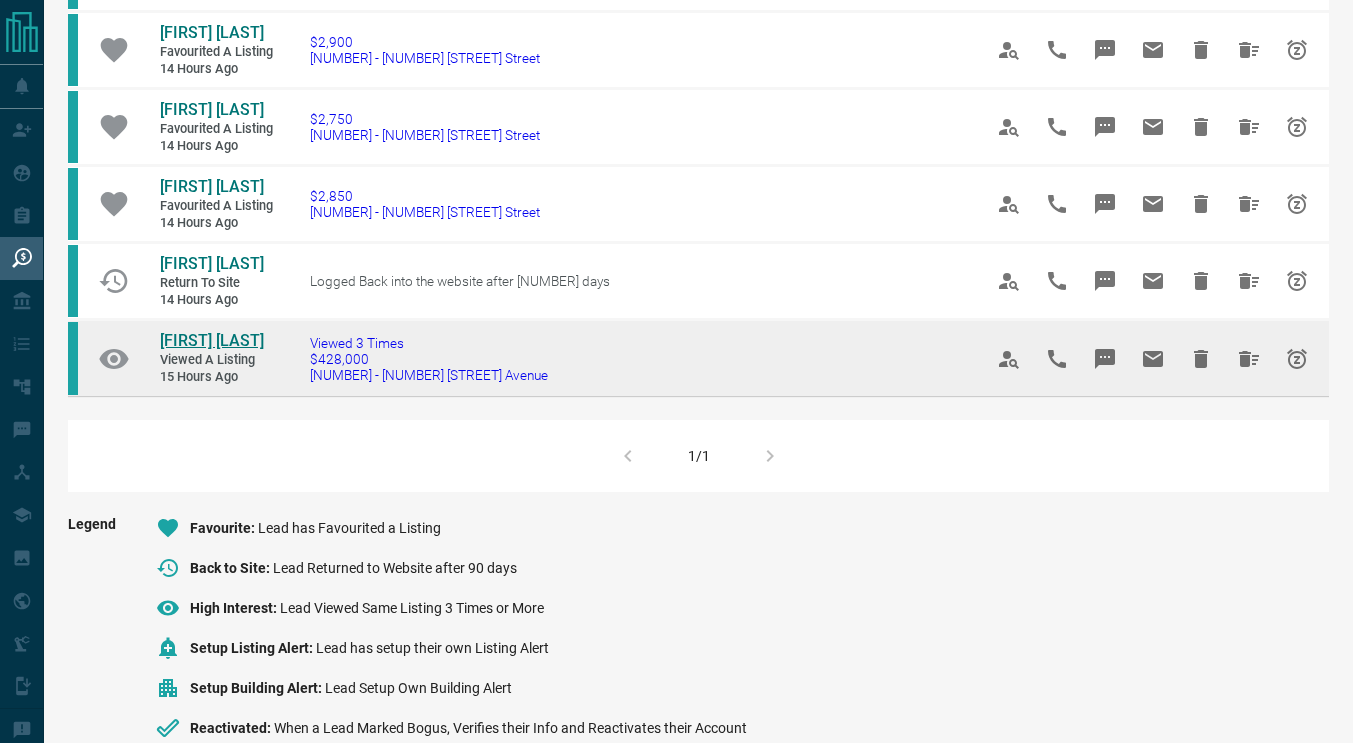 click on "[FIRST] [LAST]" at bounding box center [212, 340] 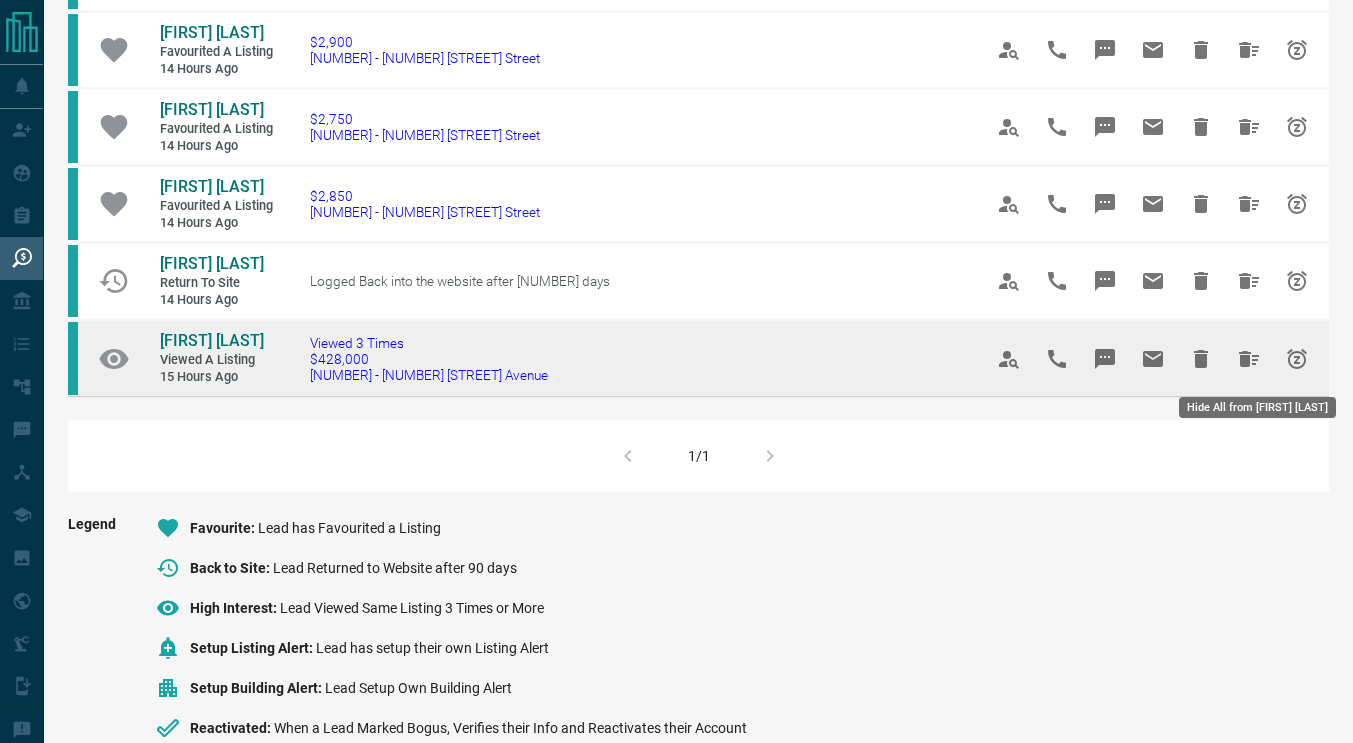 click 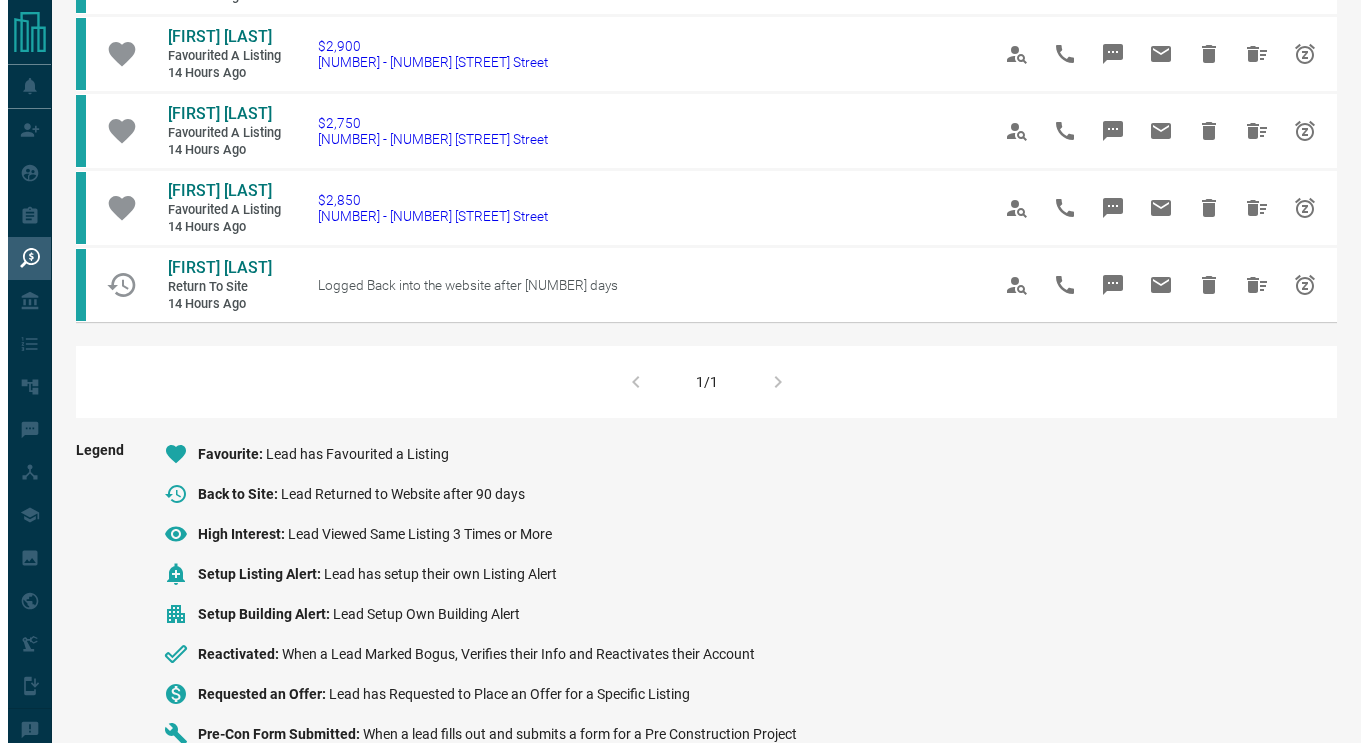 scroll, scrollTop: 1290, scrollLeft: 0, axis: vertical 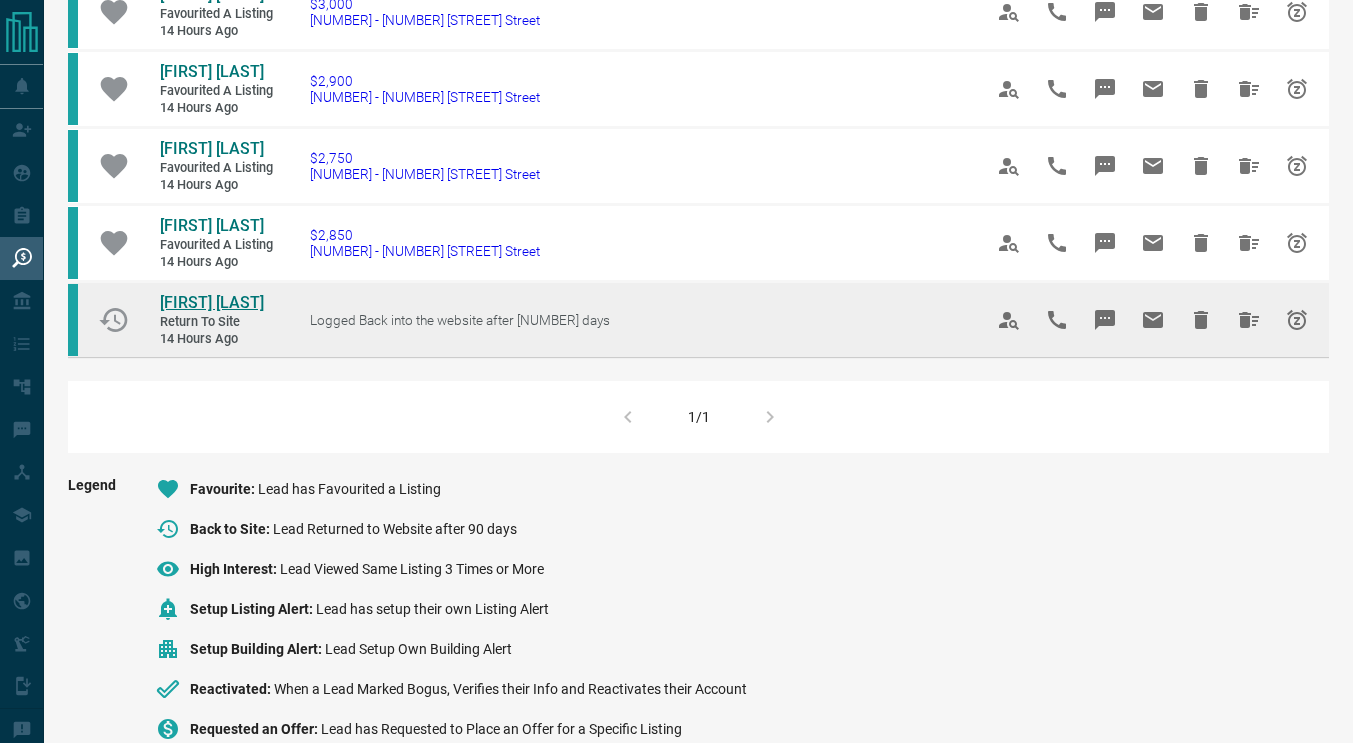 click on "[FIRST] [LAST]" at bounding box center [212, 302] 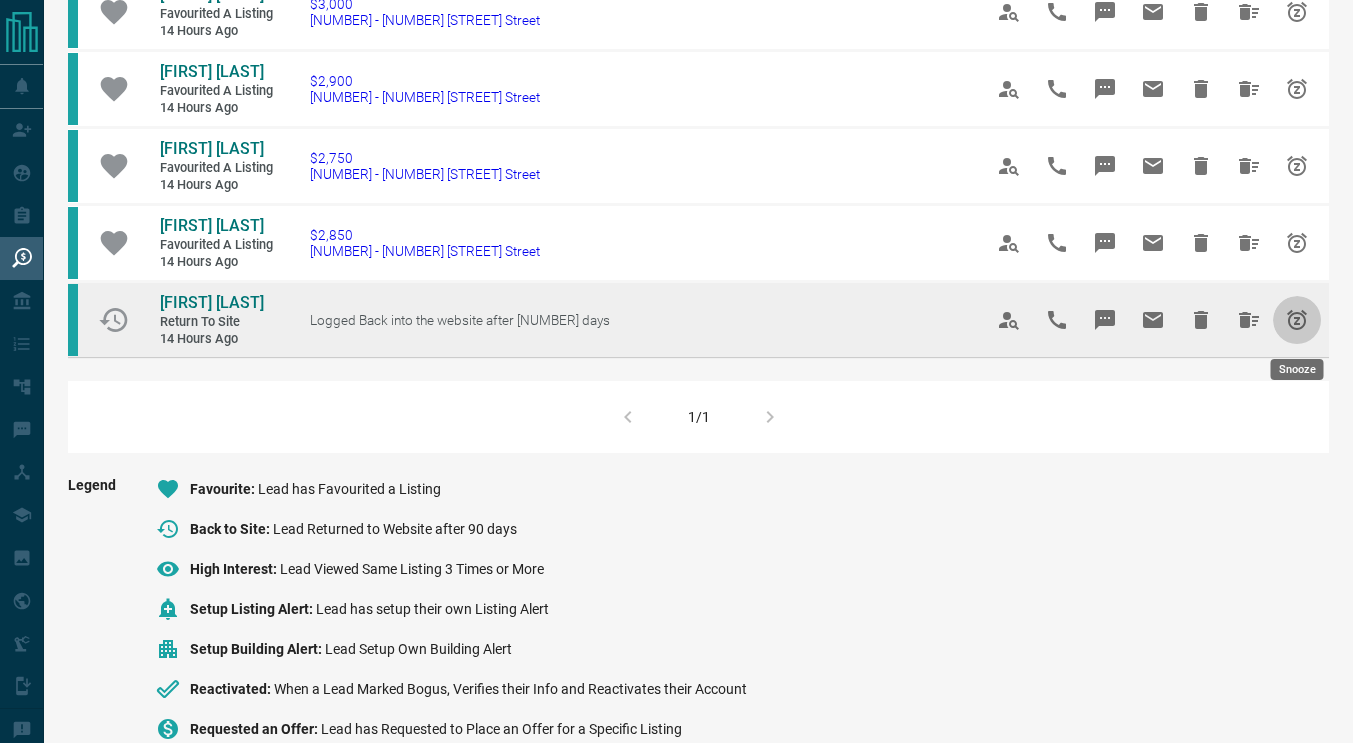 click at bounding box center [1297, 320] 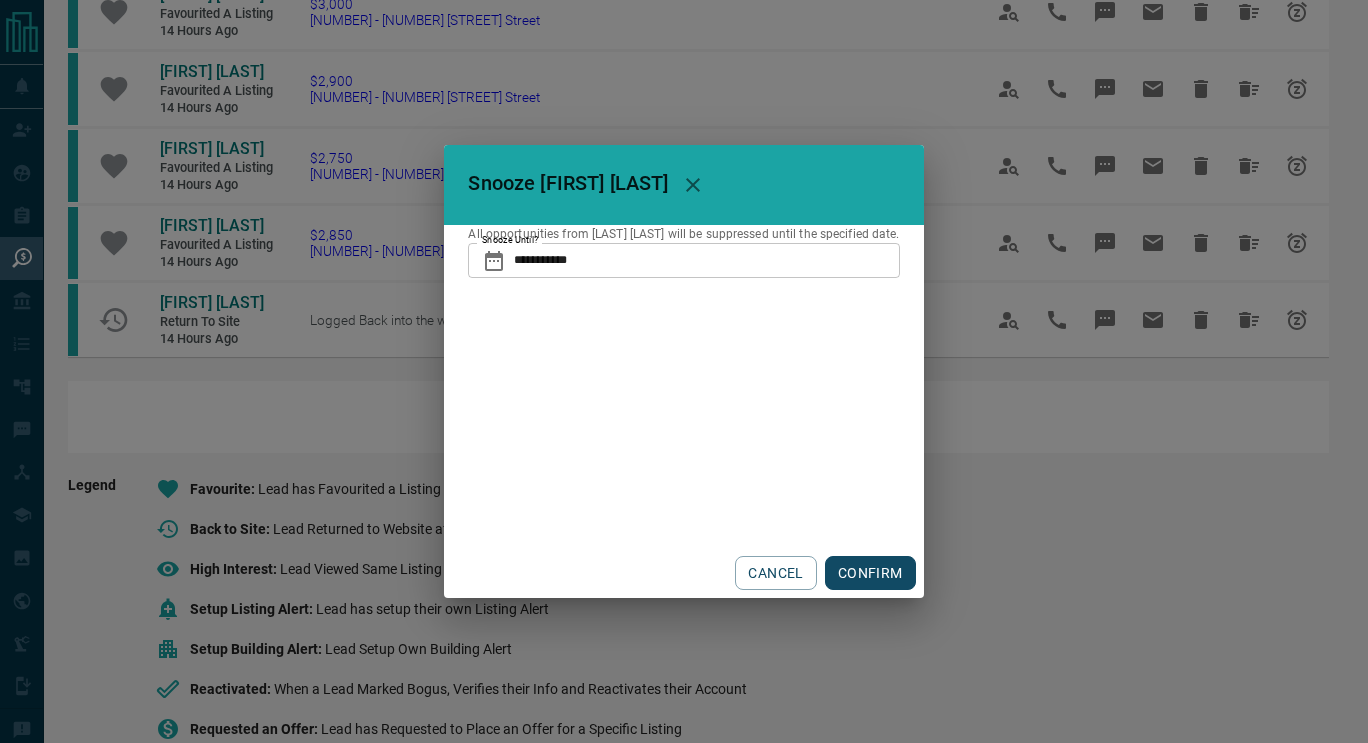click on "**********" at bounding box center (706, 260) 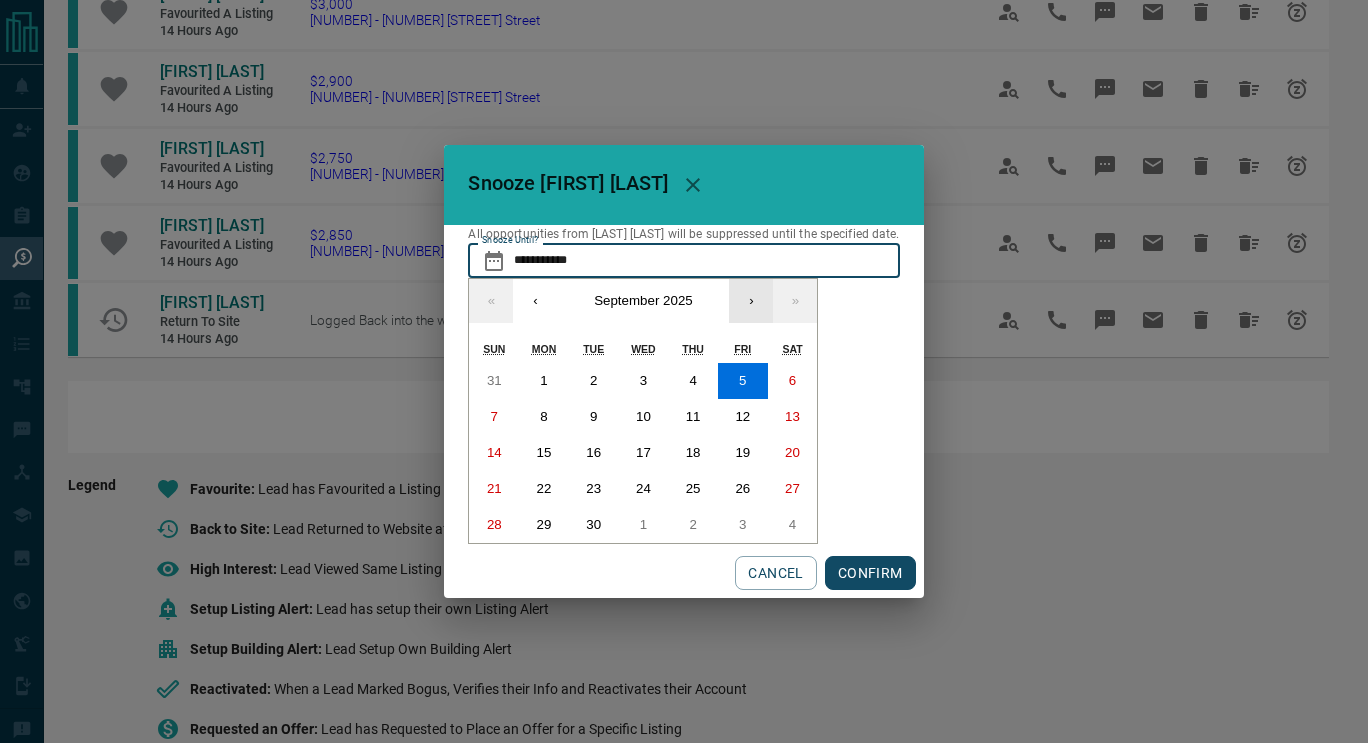 click on "›" at bounding box center (751, 301) 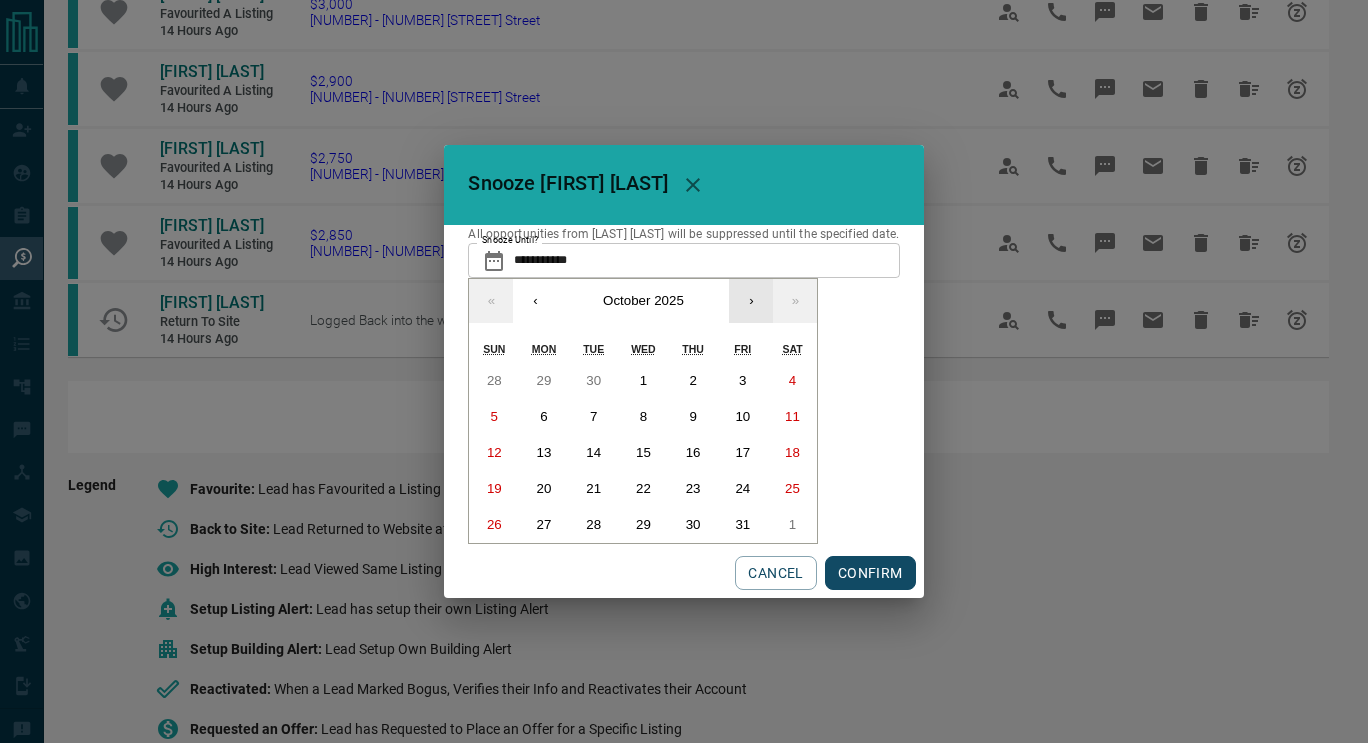 click on "›" at bounding box center [751, 301] 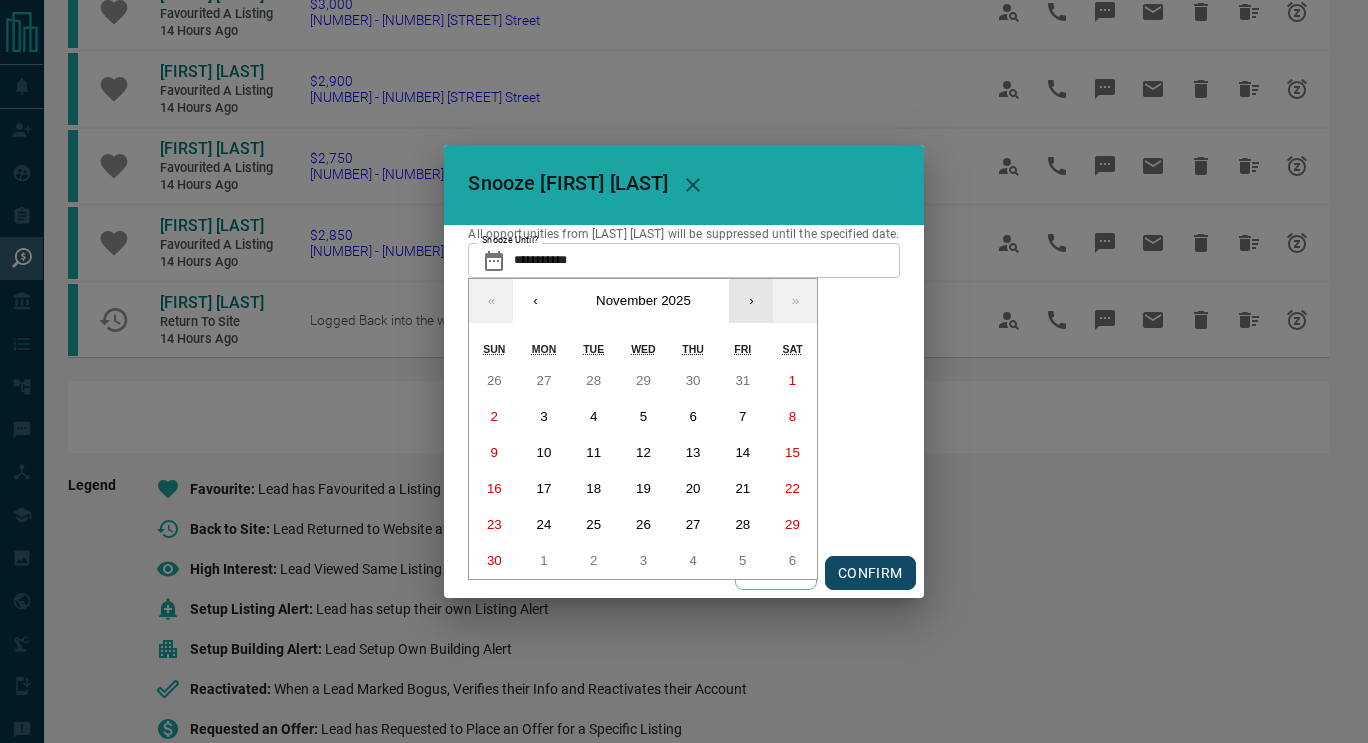 click on "›" at bounding box center (751, 301) 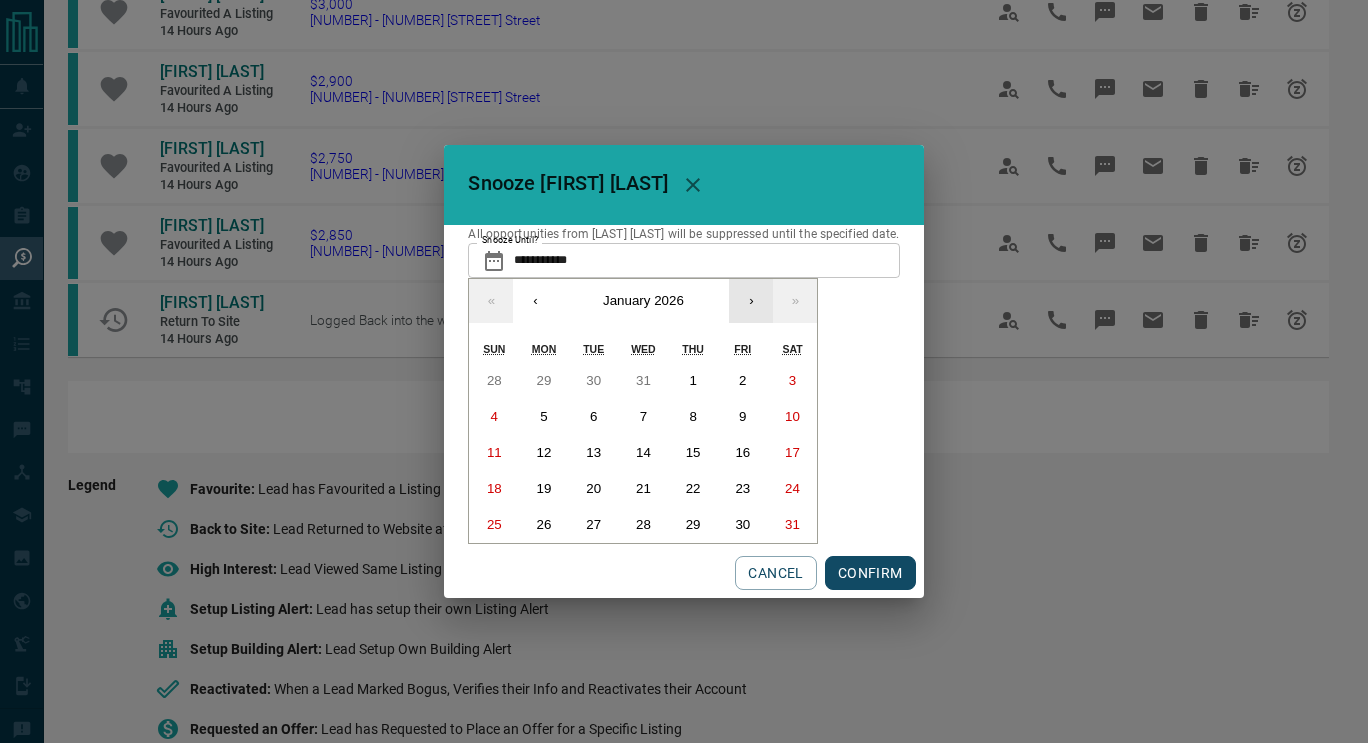 click on "›" at bounding box center (751, 301) 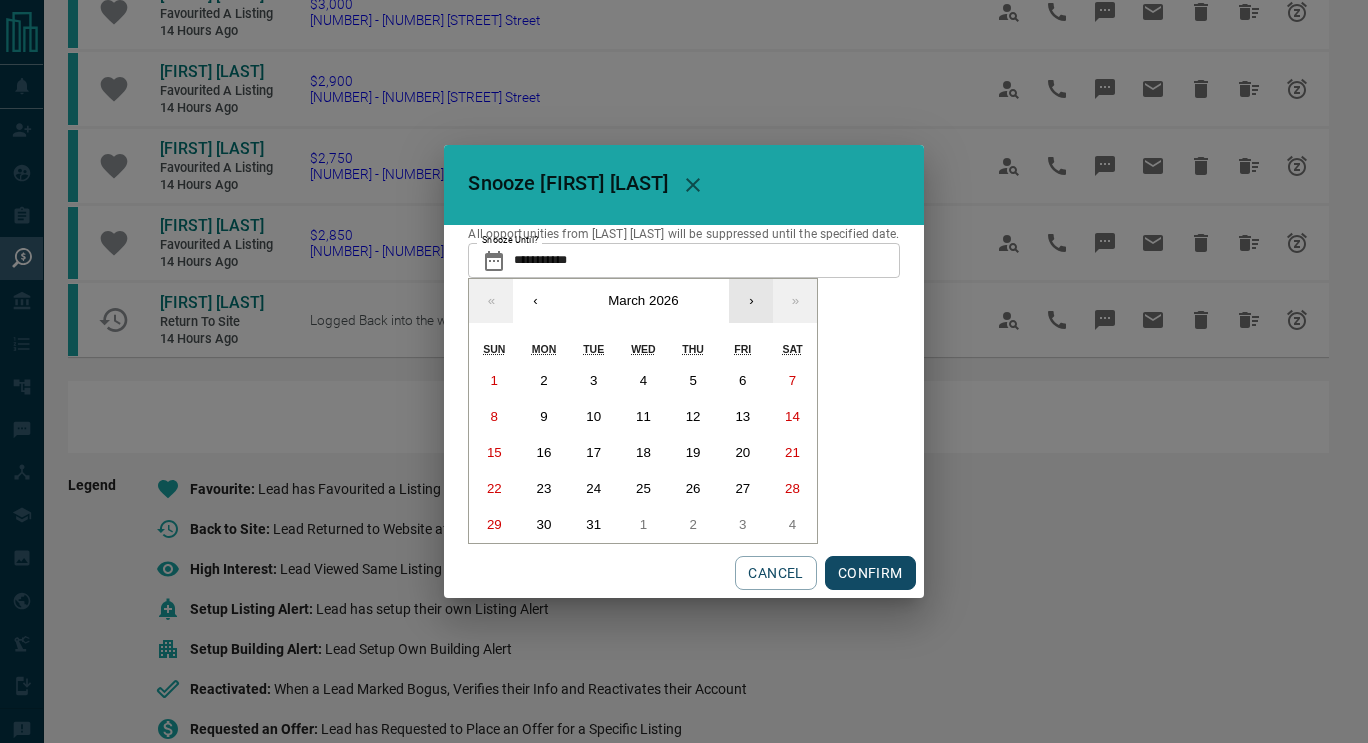 click on "›" at bounding box center (751, 301) 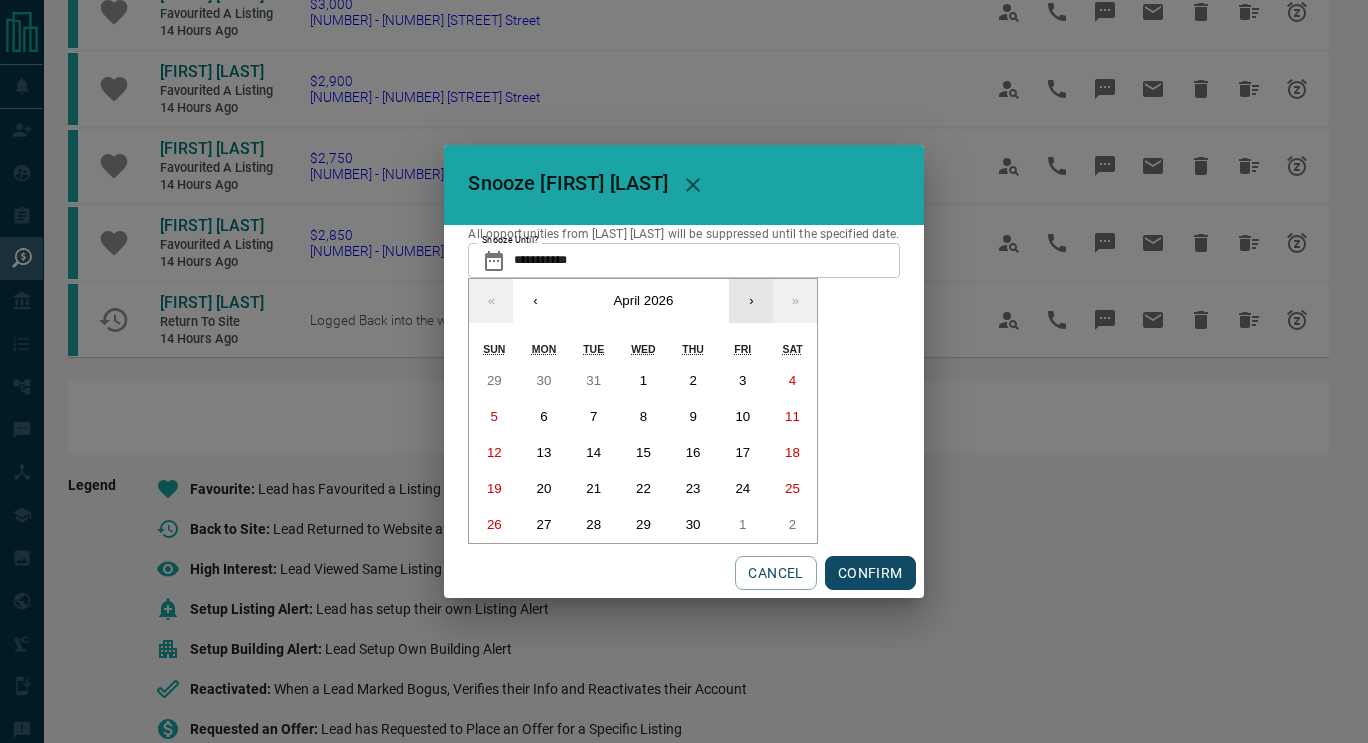 click on "›" at bounding box center [751, 301] 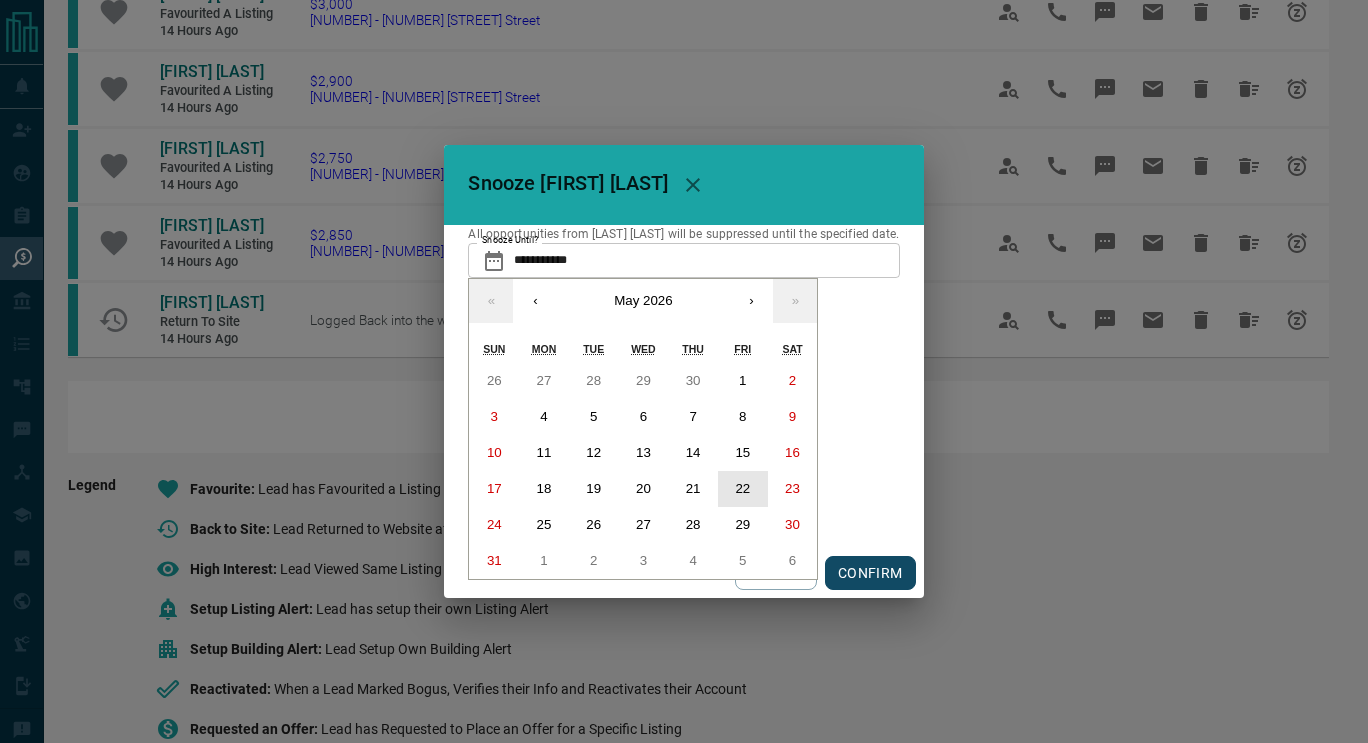 click on "22" at bounding box center (743, 489) 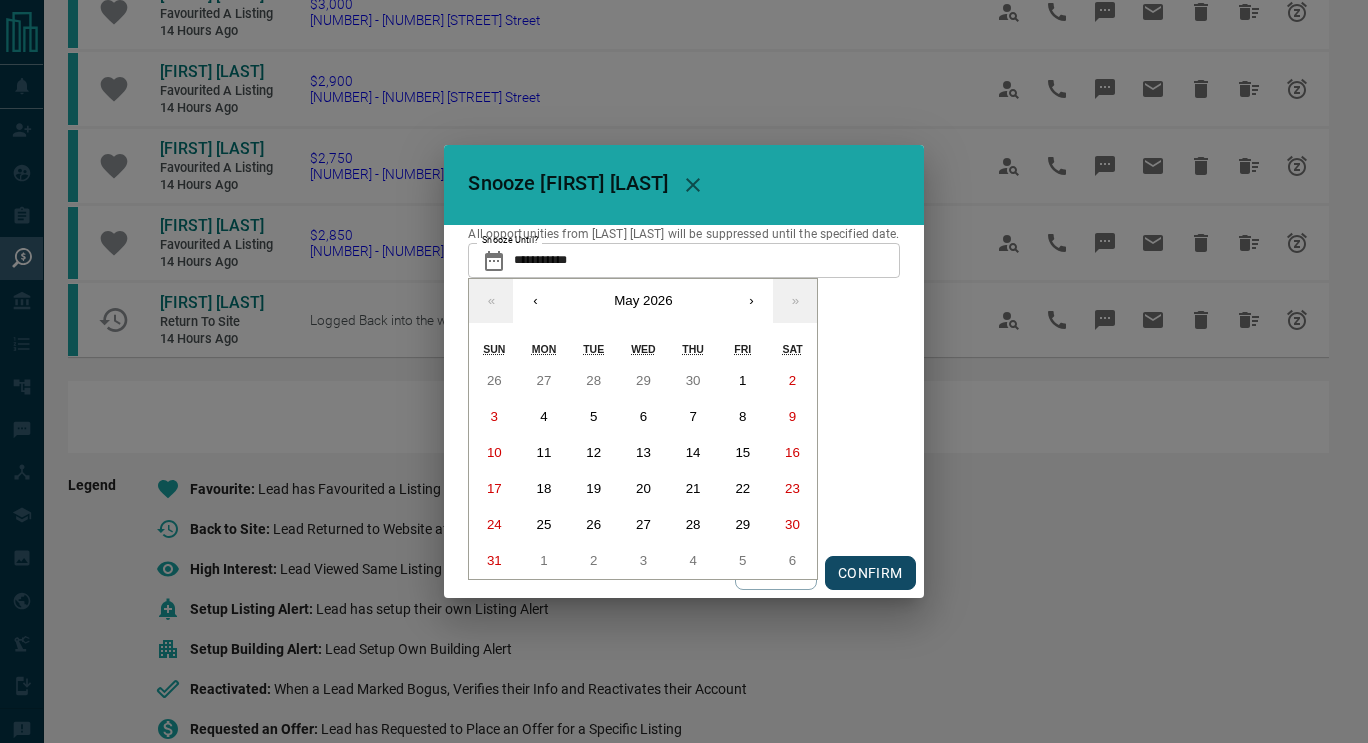 type on "**********" 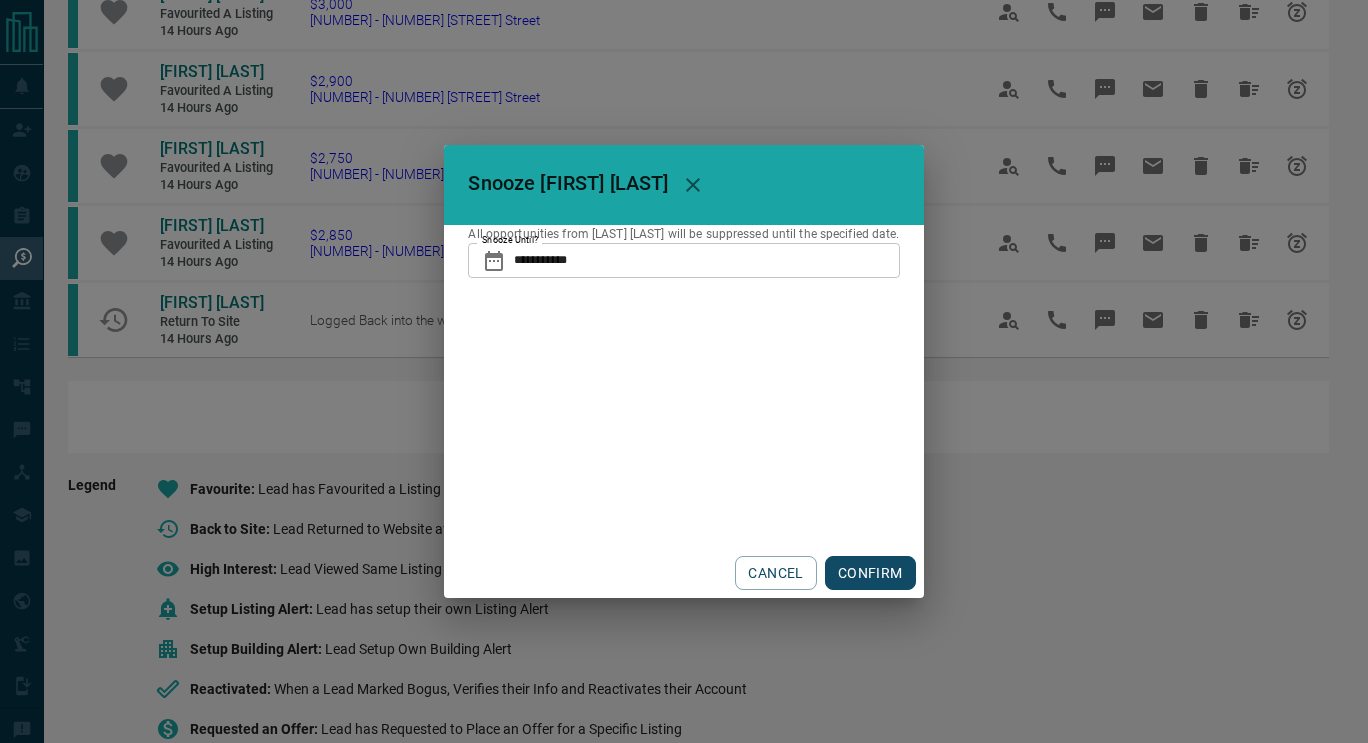 click on "CONFIRM" at bounding box center (870, 573) 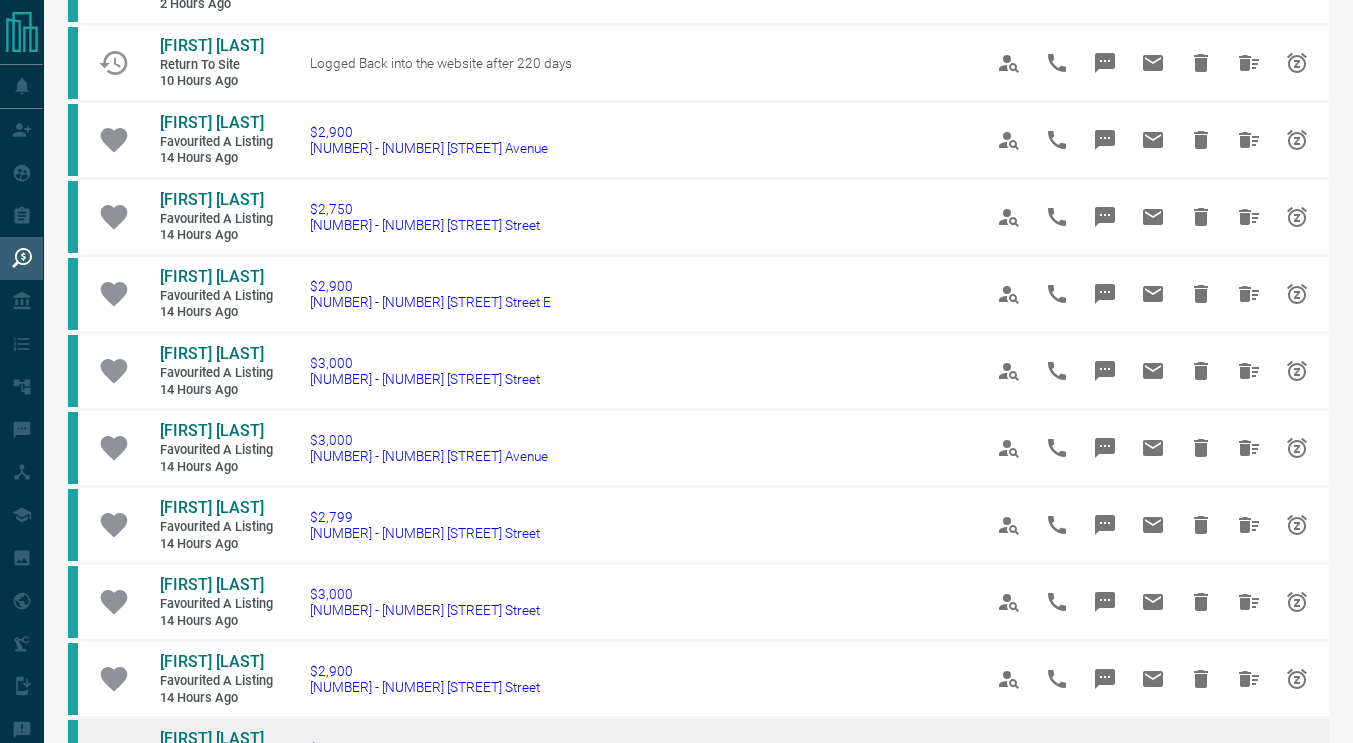 scroll, scrollTop: 698, scrollLeft: 0, axis: vertical 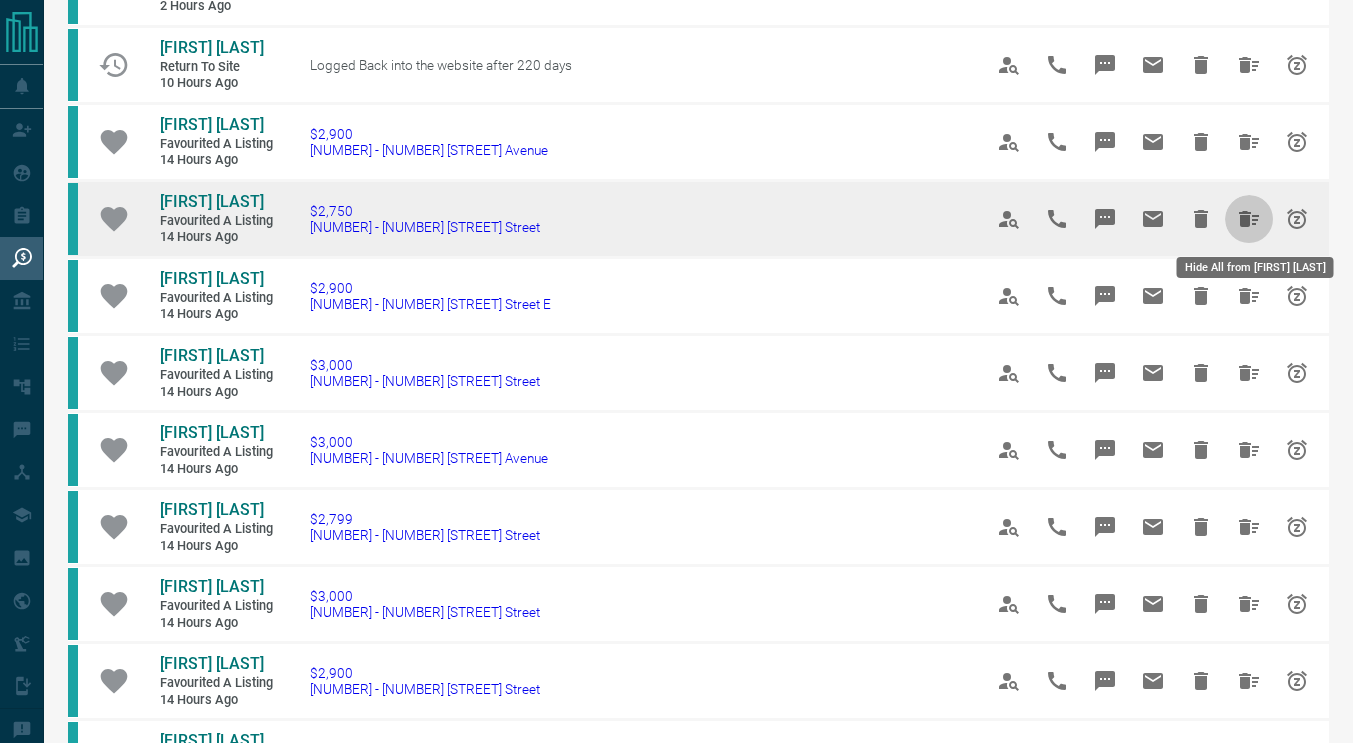 click 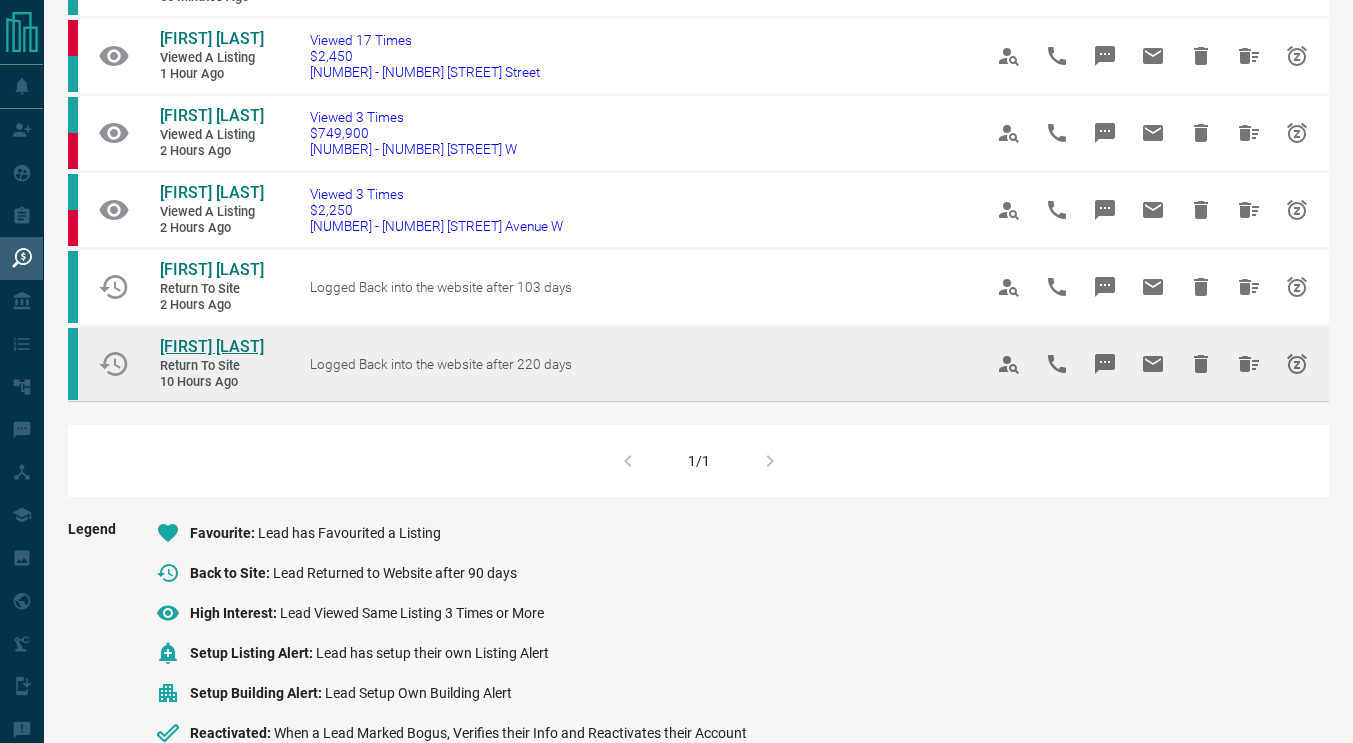 scroll, scrollTop: 396, scrollLeft: 0, axis: vertical 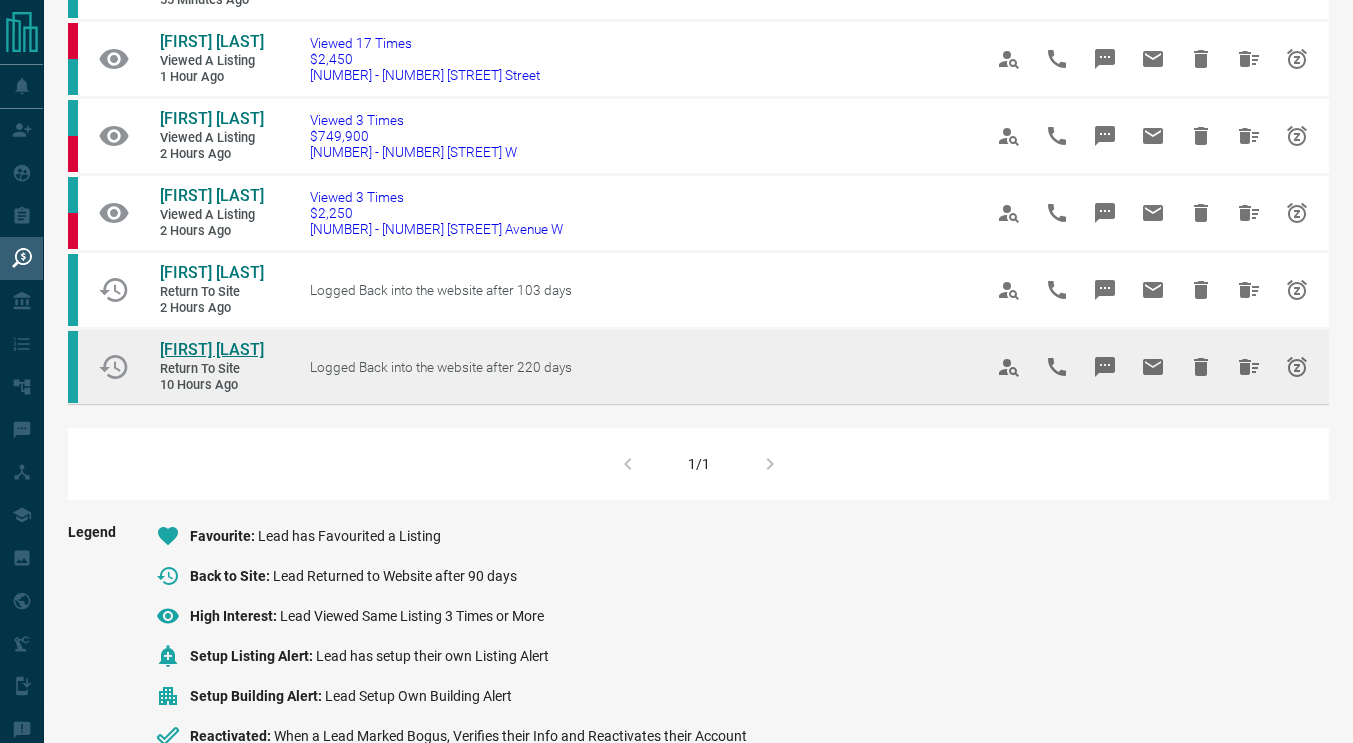 click on "[FIRST] [LAST]" at bounding box center [212, 349] 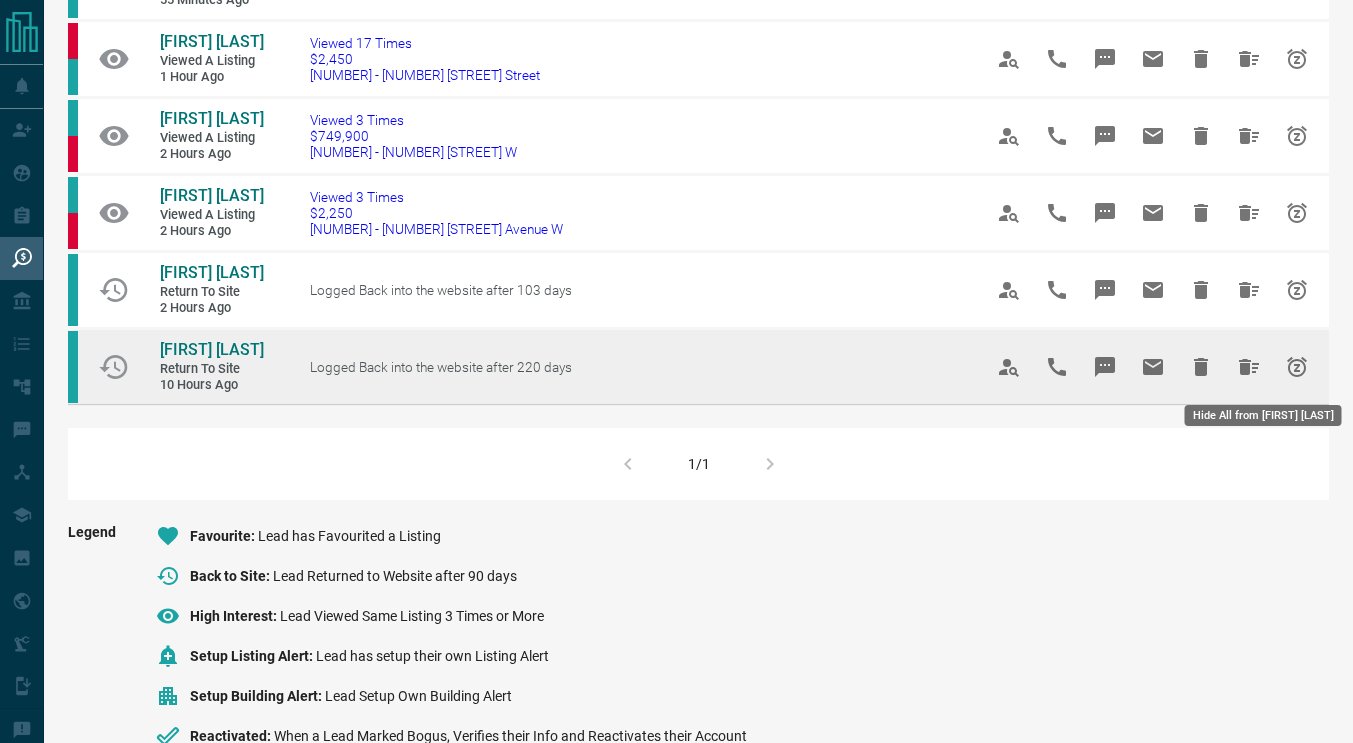 click 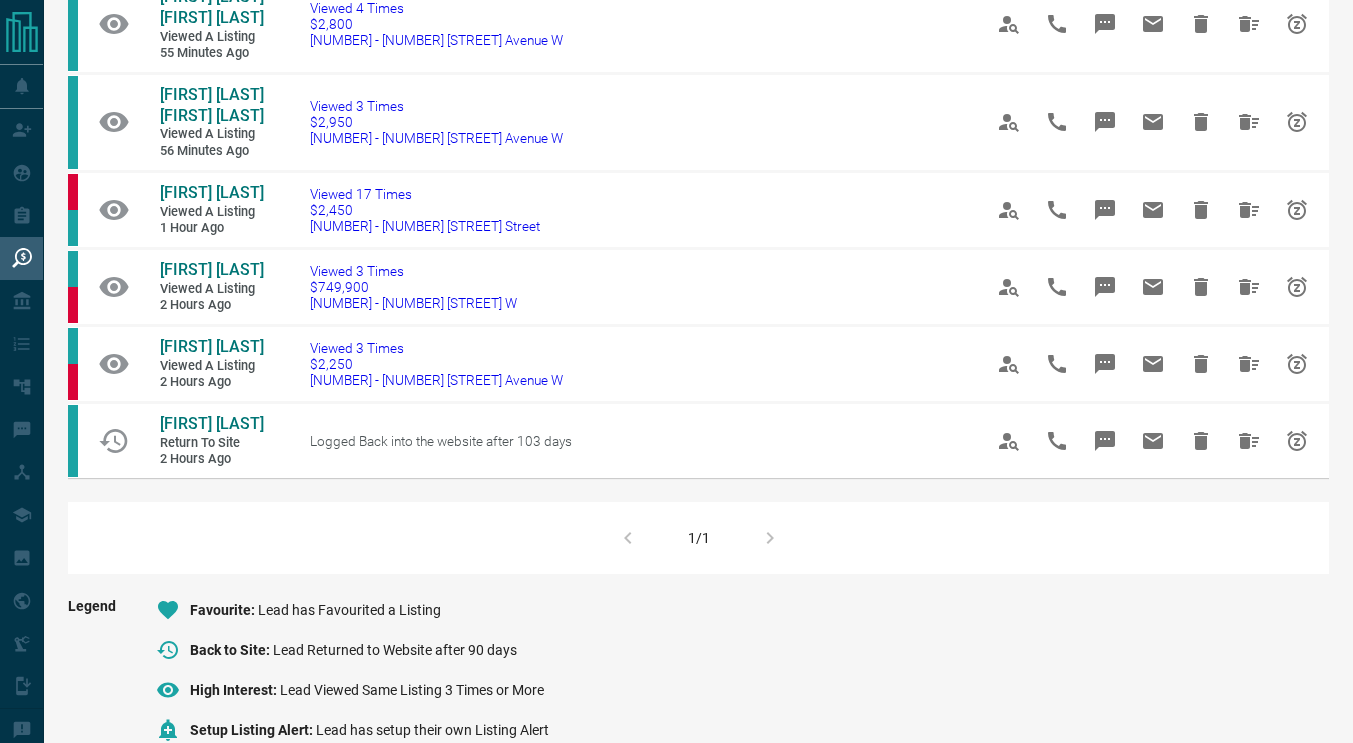 scroll, scrollTop: 244, scrollLeft: 0, axis: vertical 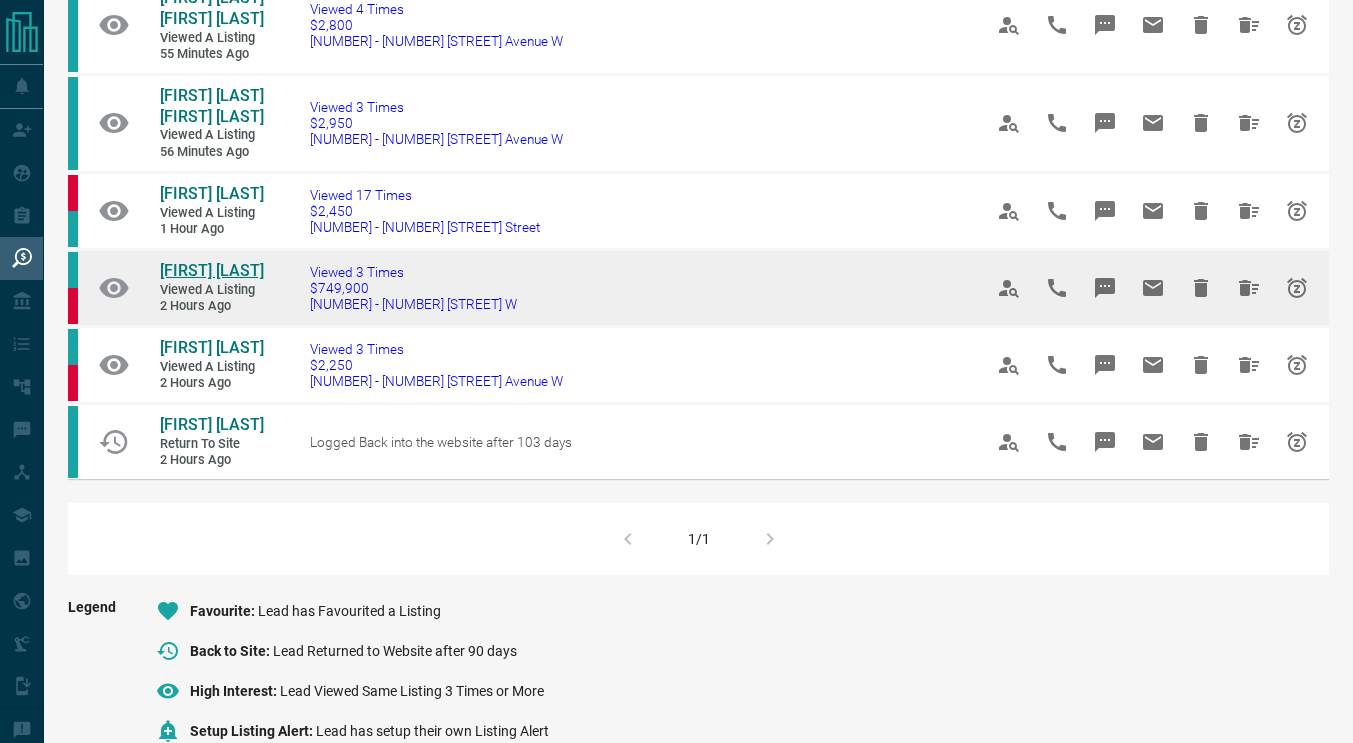 click on "[FIRST] [LAST]" at bounding box center [212, 270] 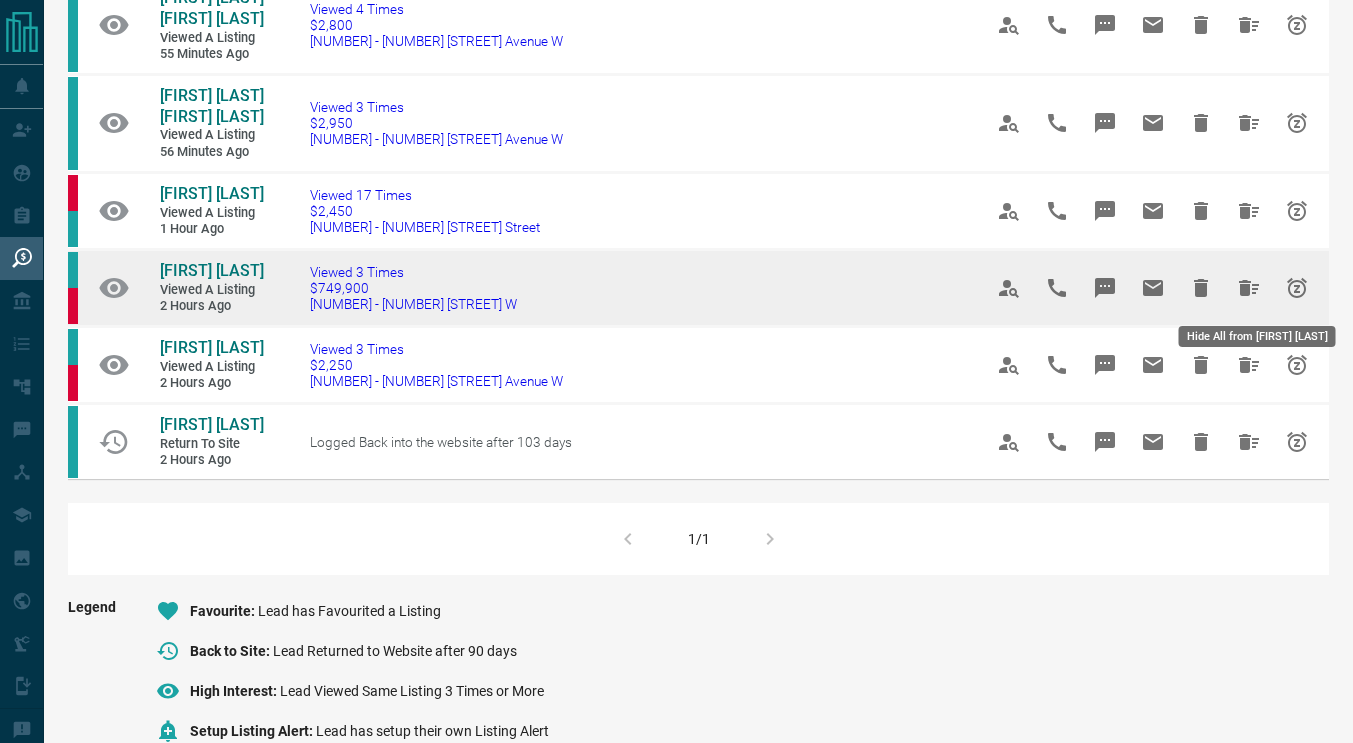 click 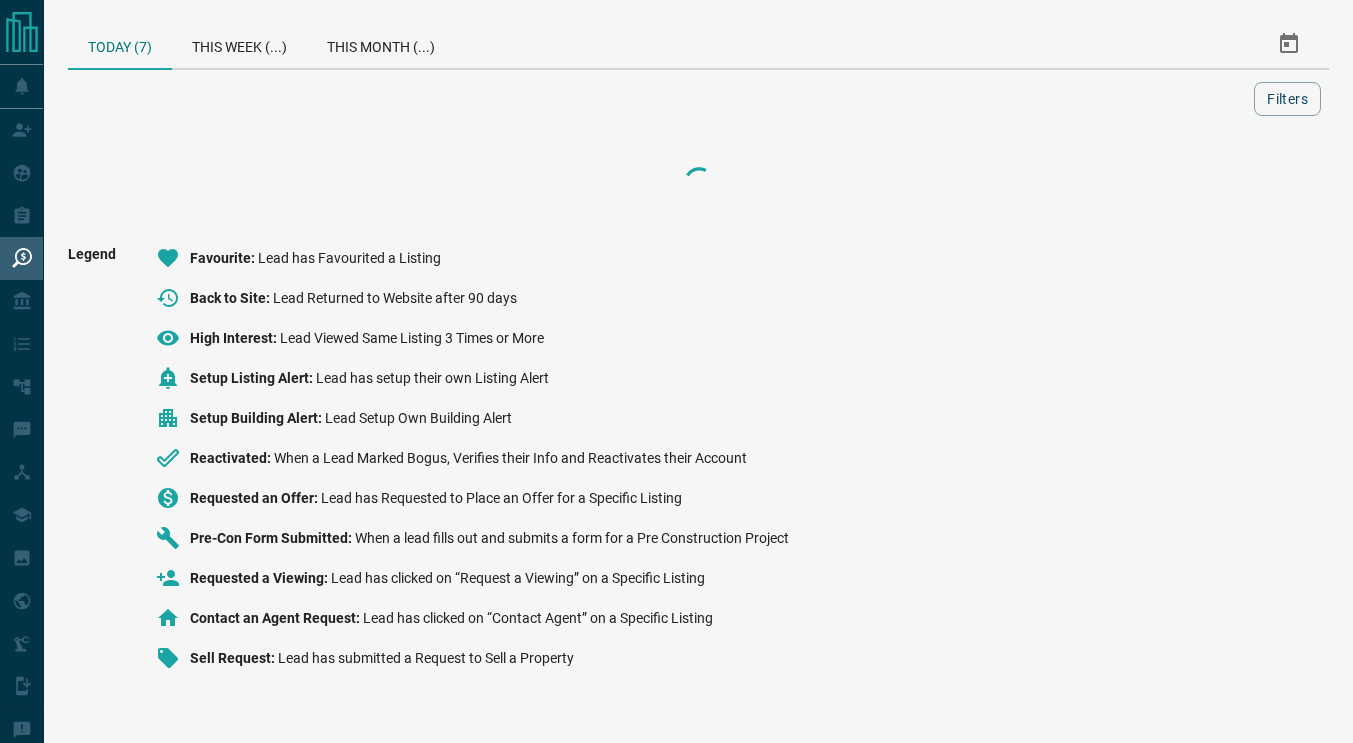 scroll, scrollTop: 0, scrollLeft: 0, axis: both 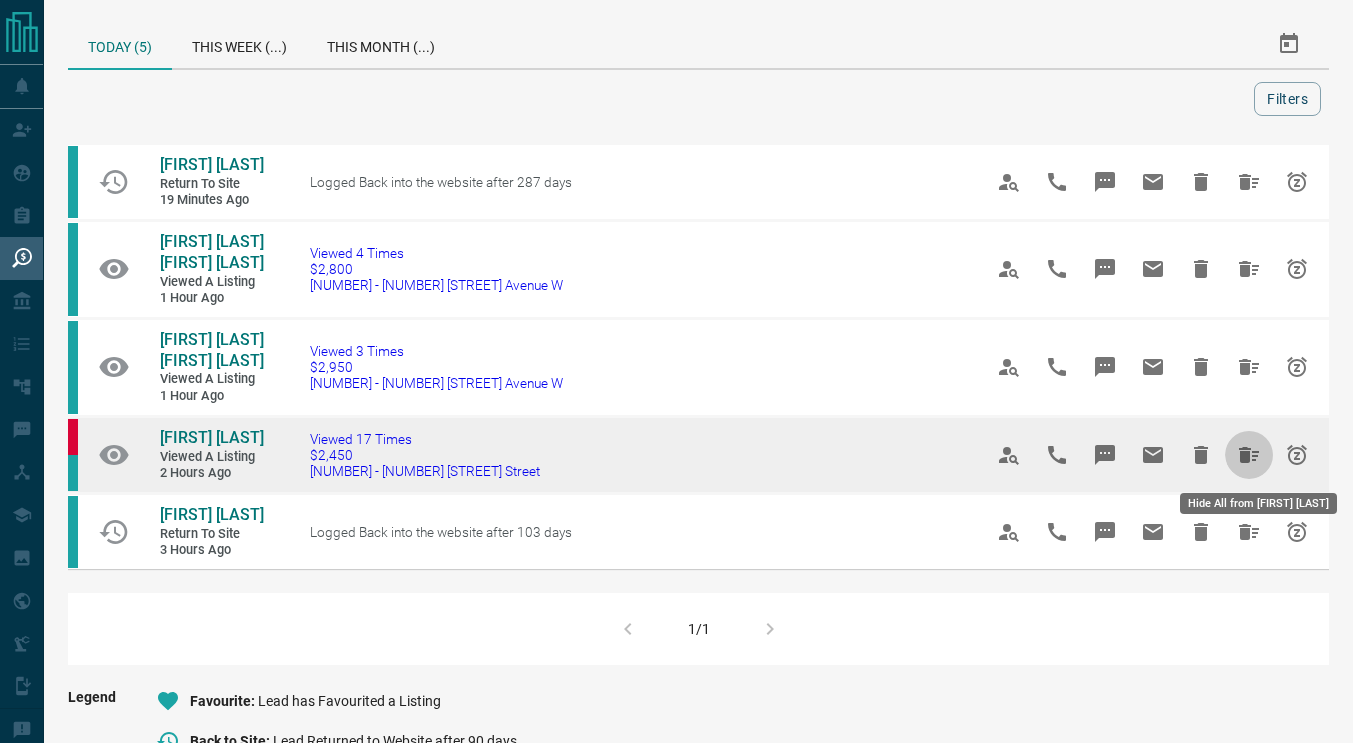 click 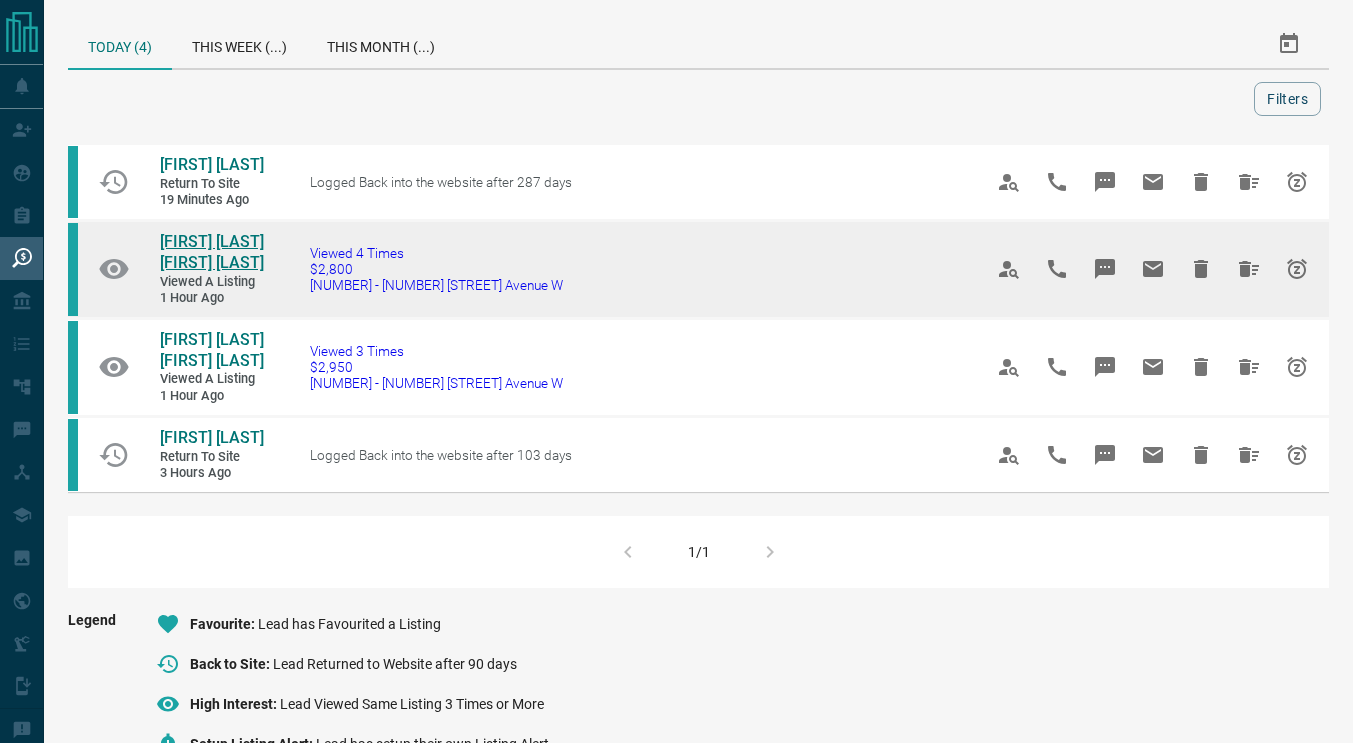 click on "[FIRST] [LAST] [FIRST] [LAST]" at bounding box center [212, 252] 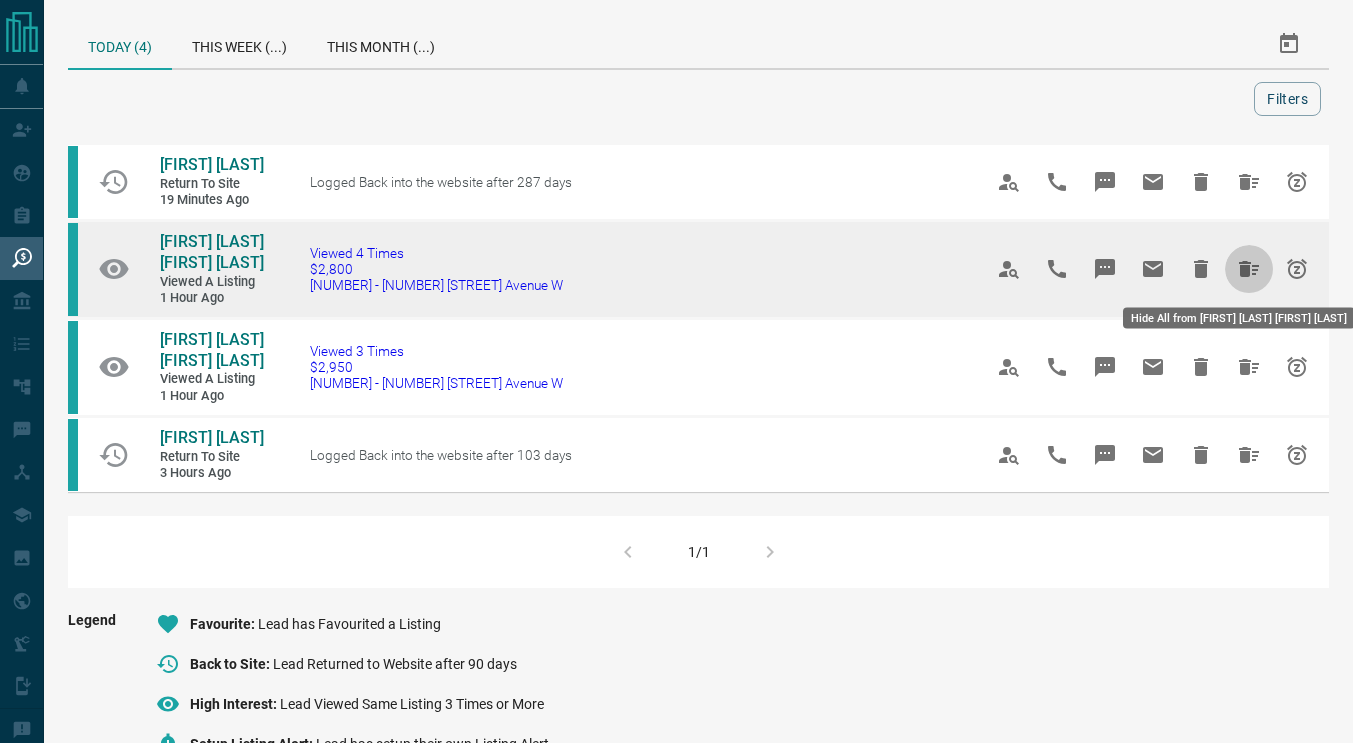 click at bounding box center (1249, 269) 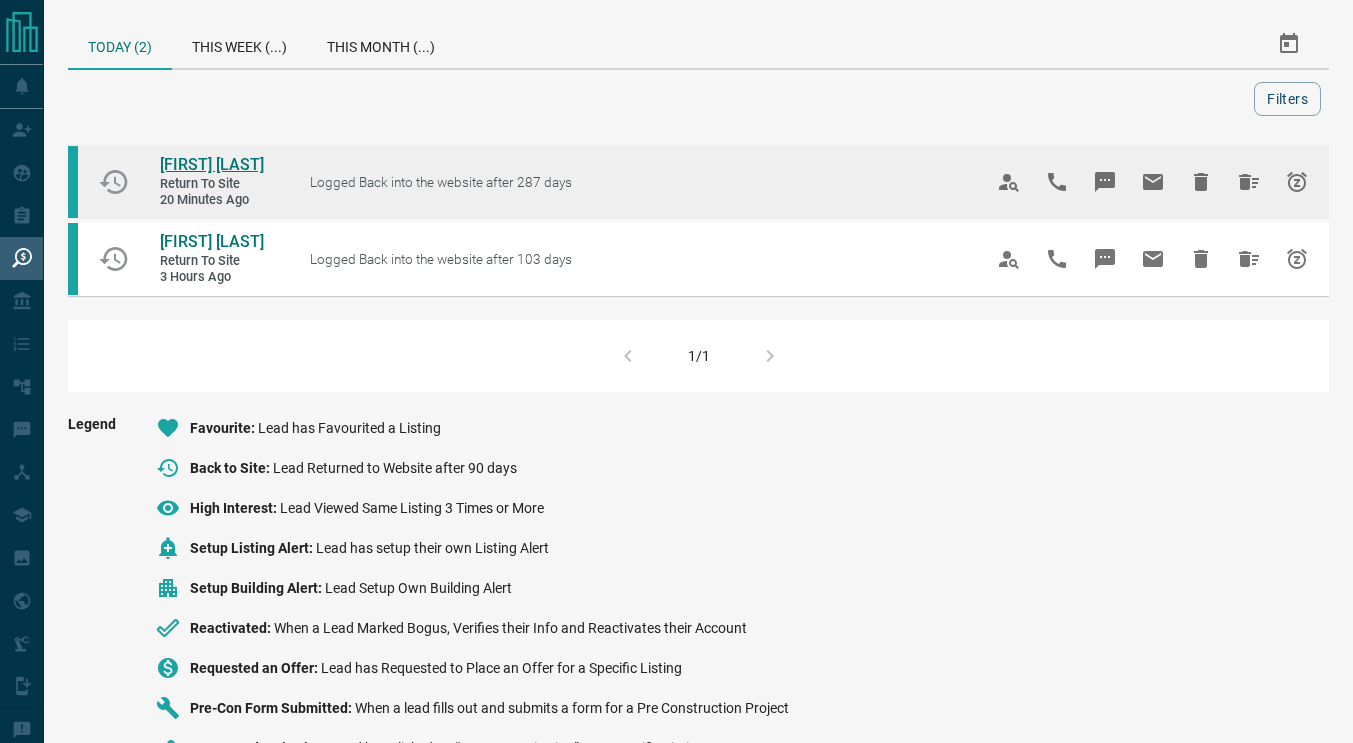 click on "[FIRST] [LAST]" at bounding box center [212, 164] 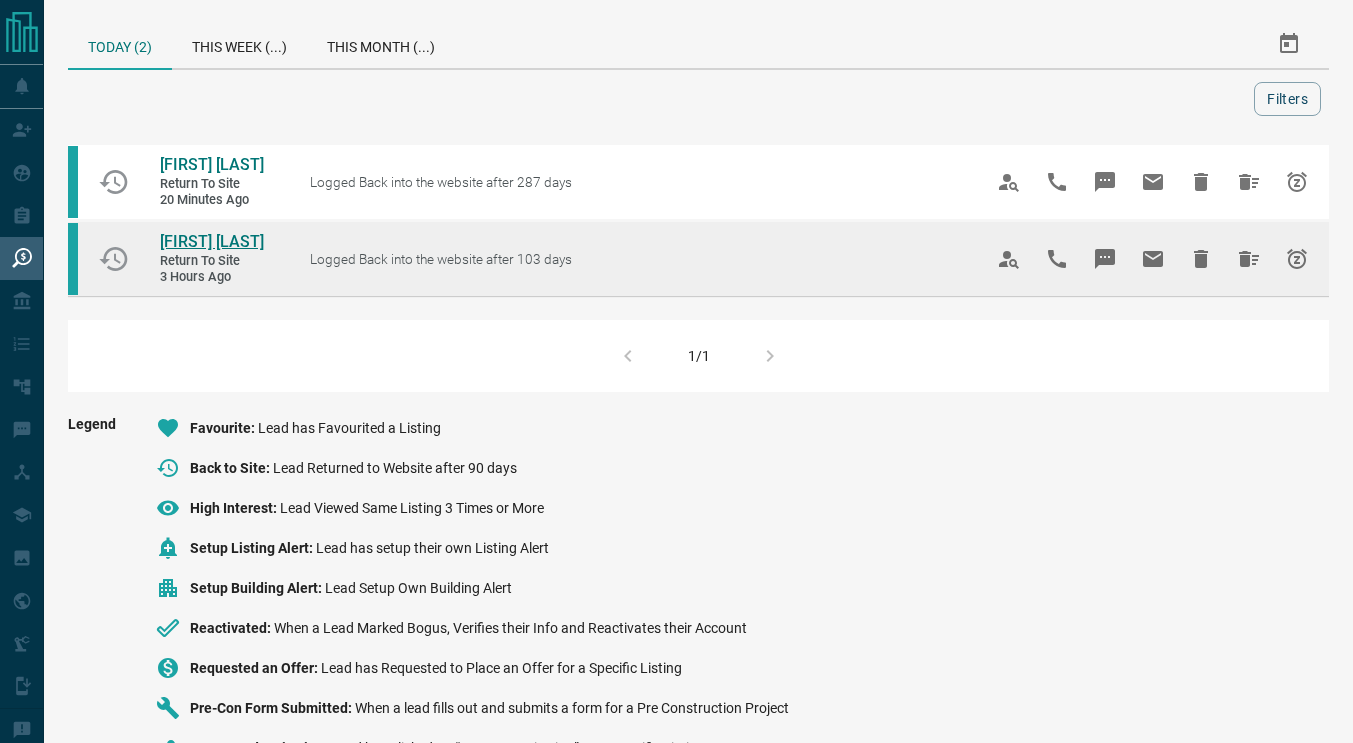 click on "[FIRST] [LAST]" at bounding box center (212, 241) 